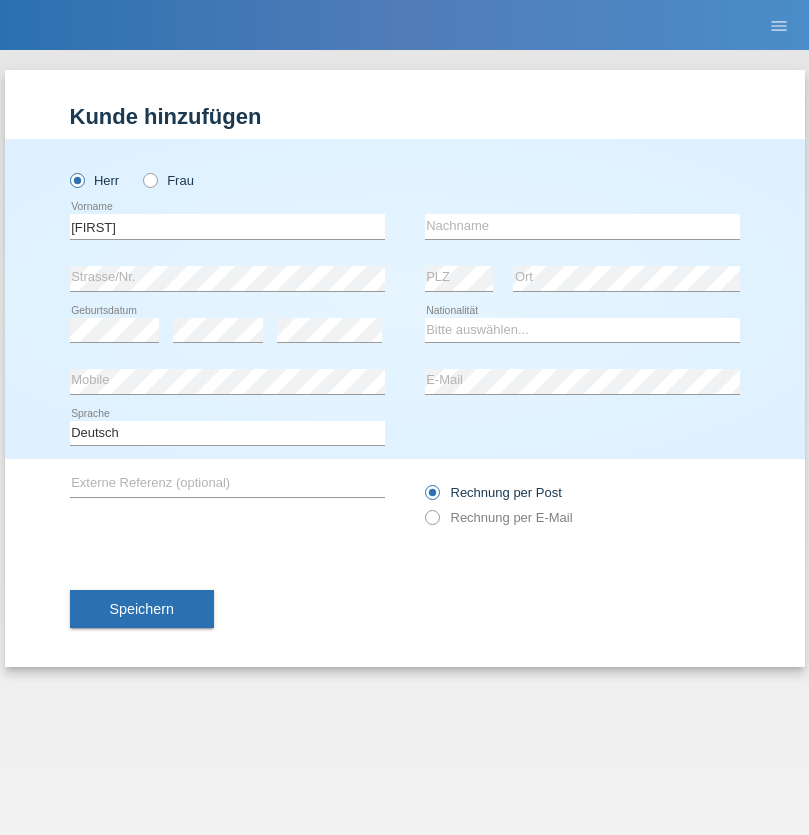 scroll, scrollTop: 0, scrollLeft: 0, axis: both 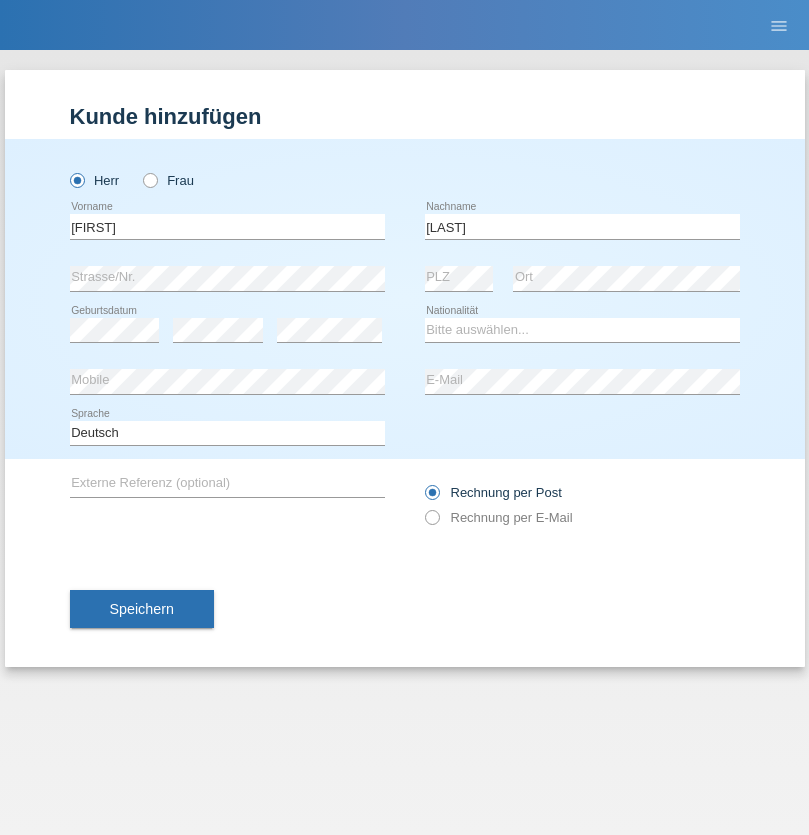 type on "[LAST]" 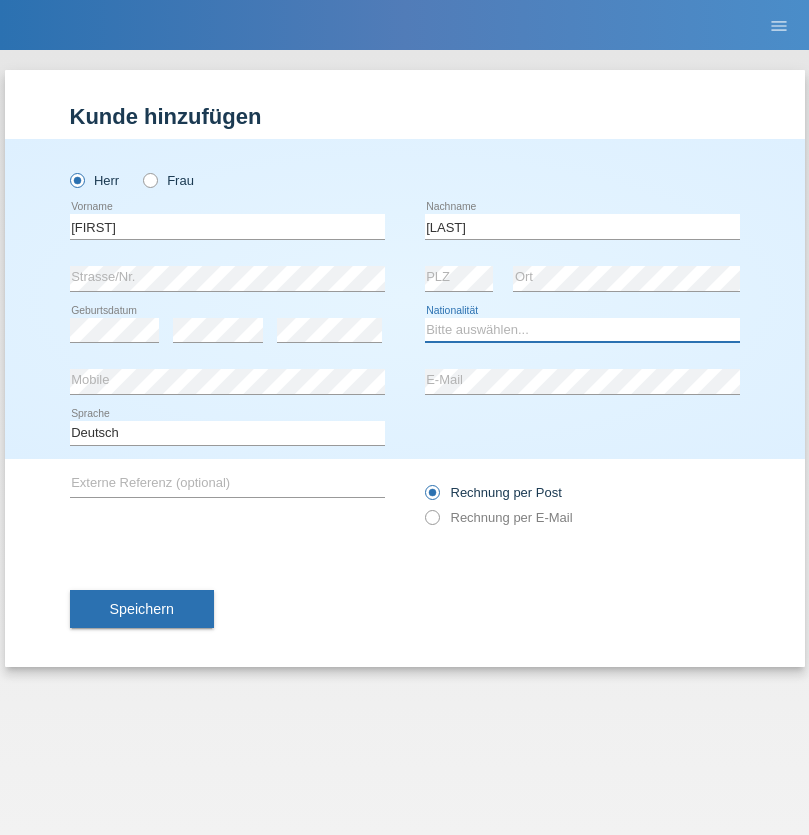 select on "CH" 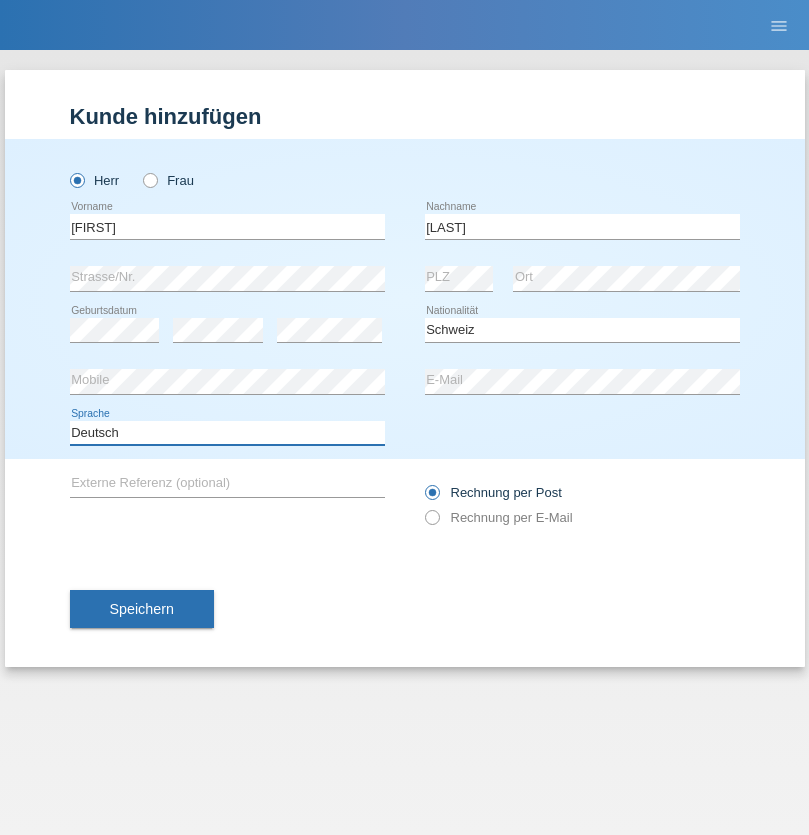 select on "en" 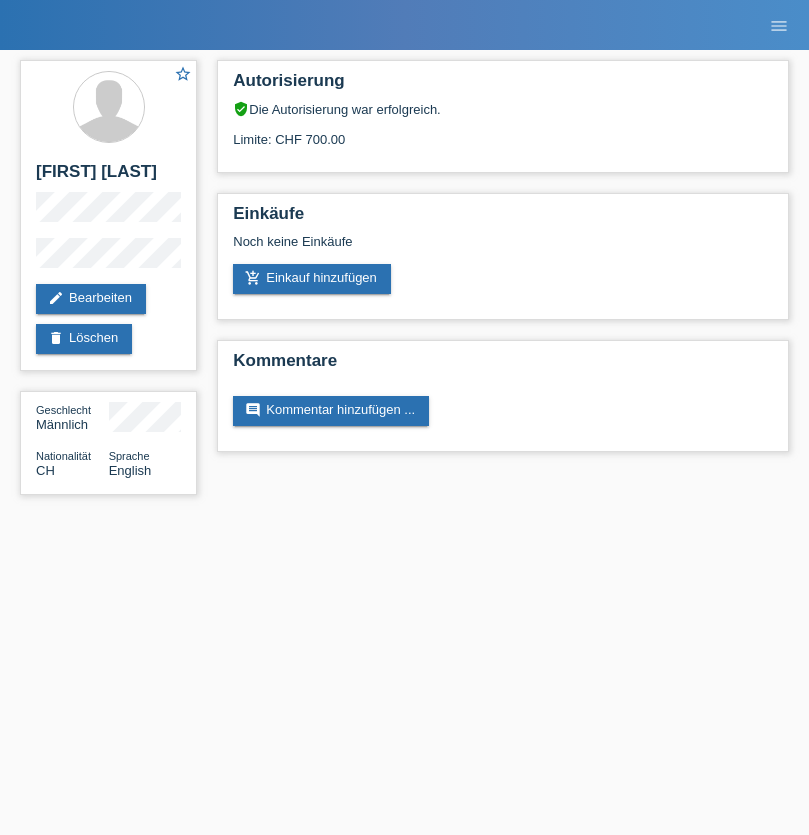scroll, scrollTop: 0, scrollLeft: 0, axis: both 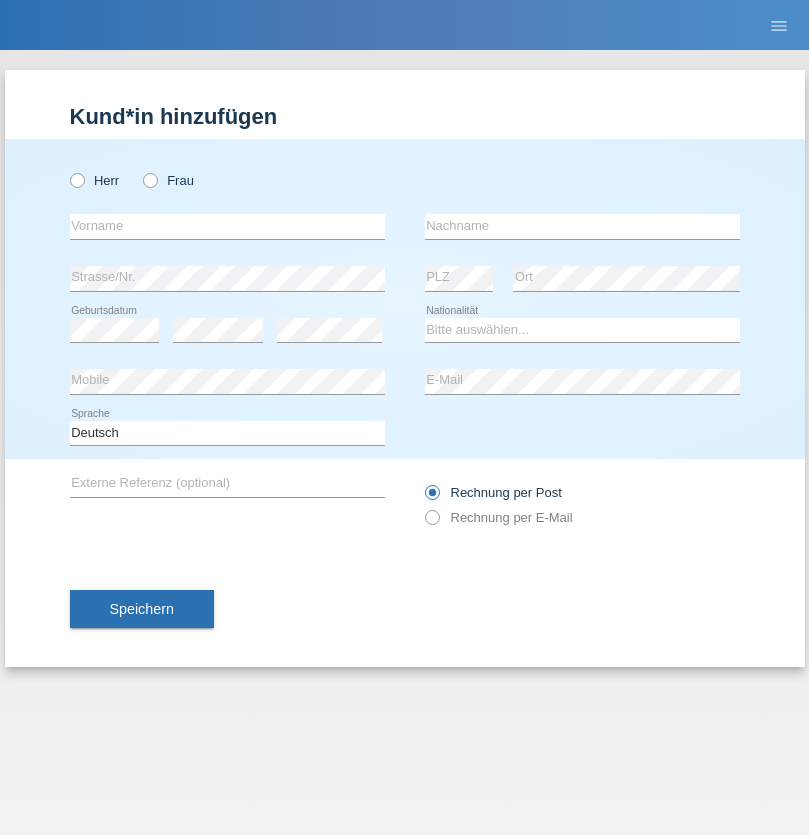 radio on "true" 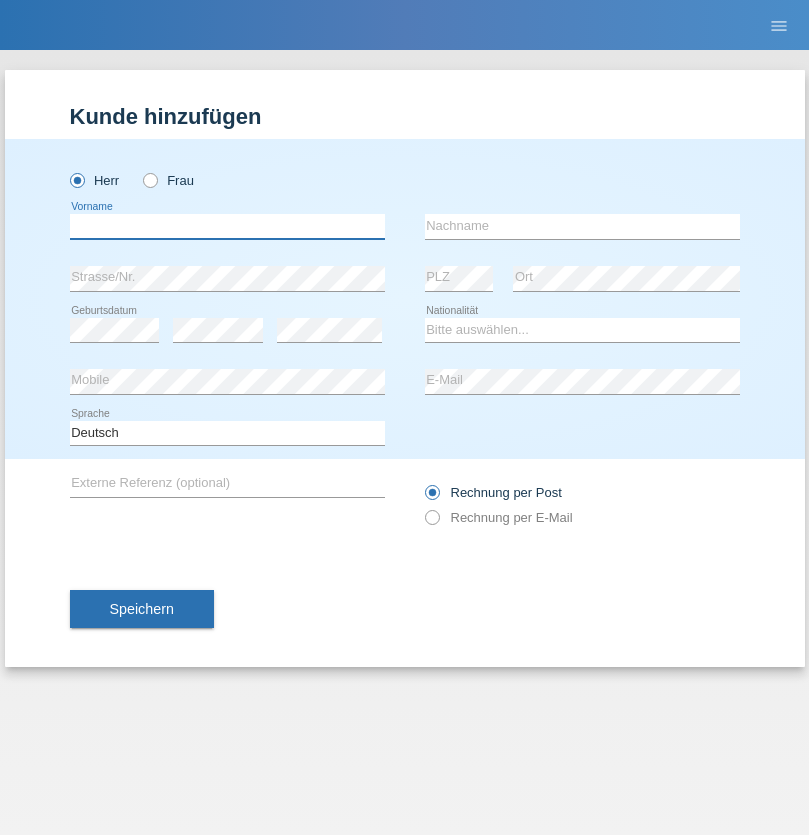 click at bounding box center [227, 226] 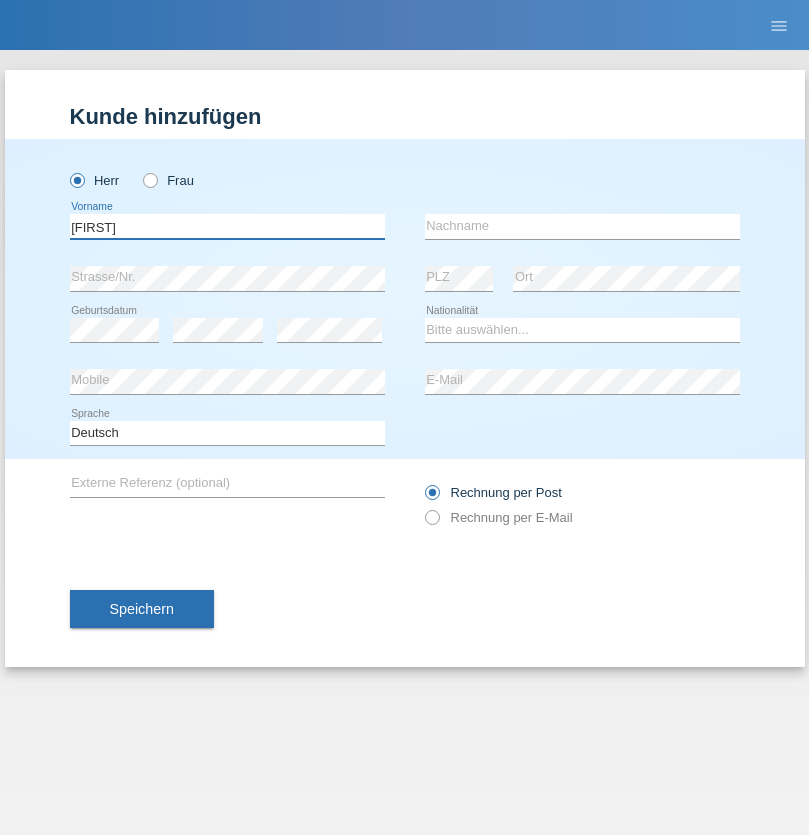 type on "Robert" 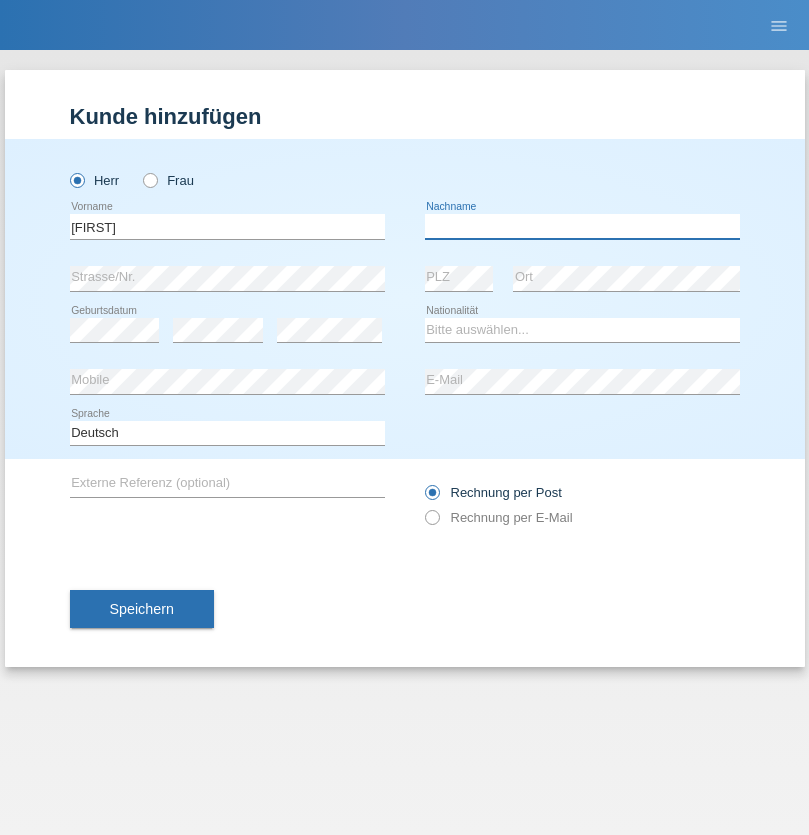 click at bounding box center (582, 226) 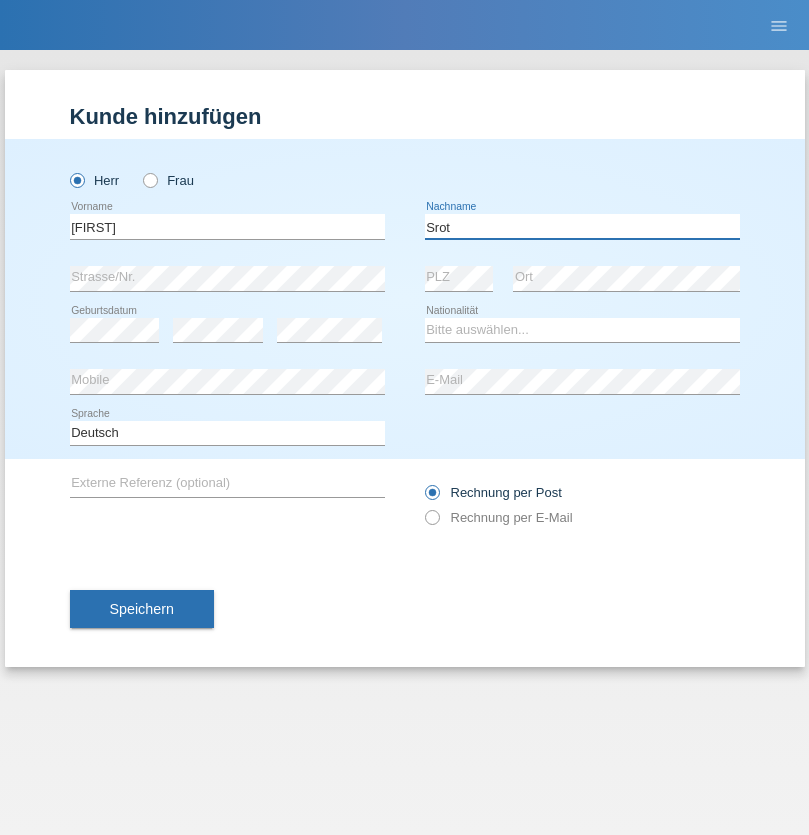 type on "Srot" 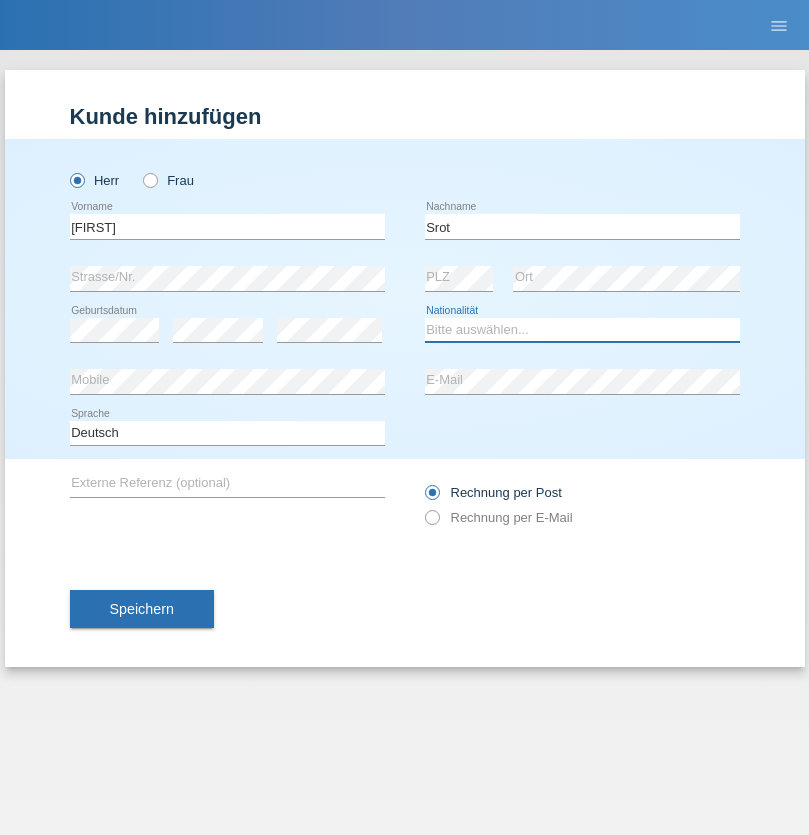 select on "MG" 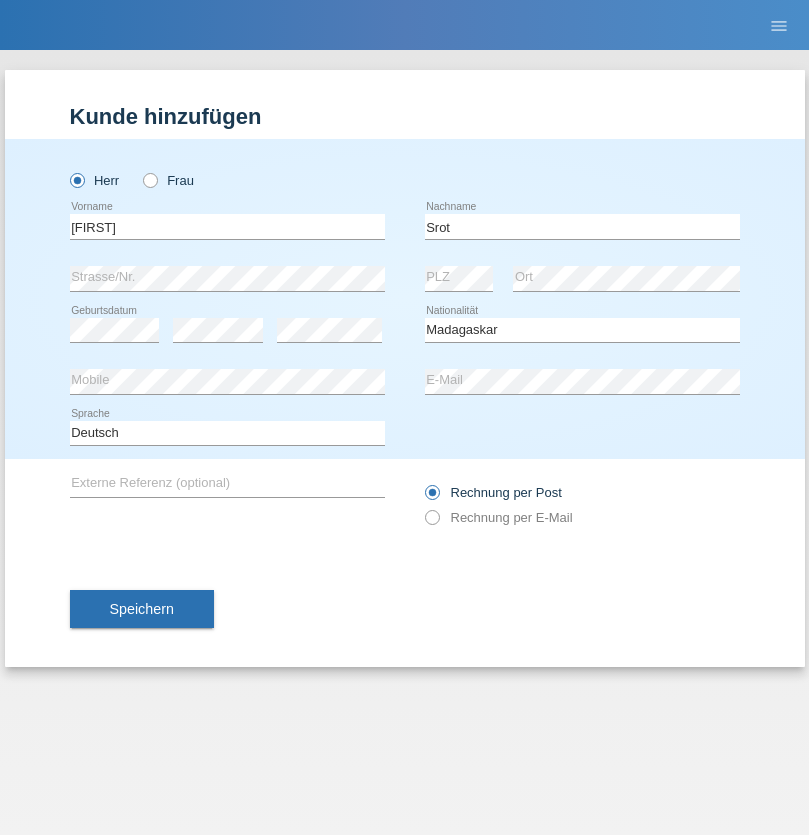 select on "C" 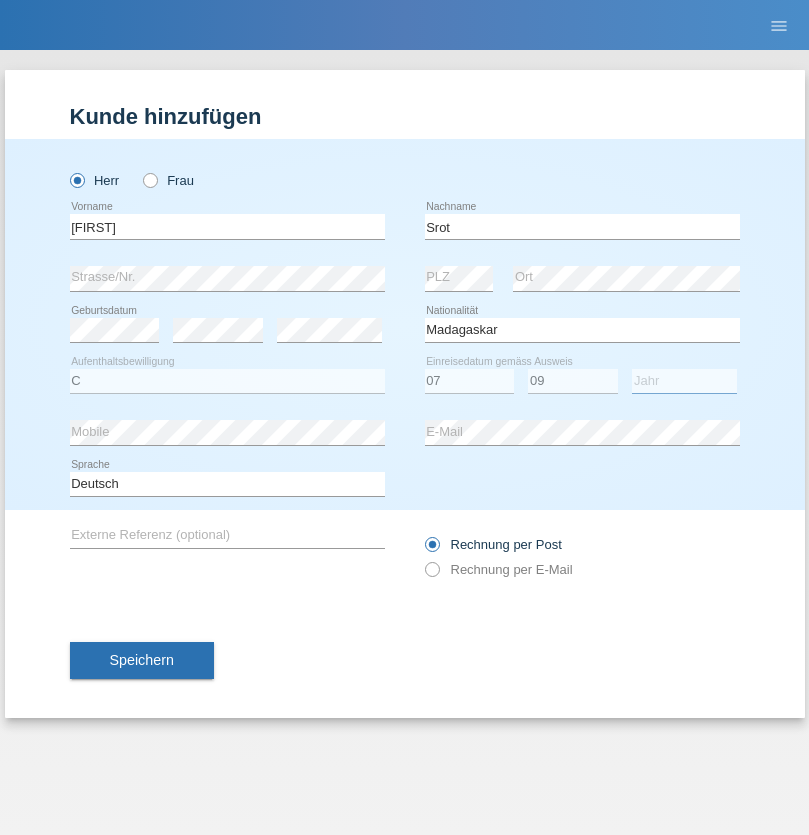 select on "1977" 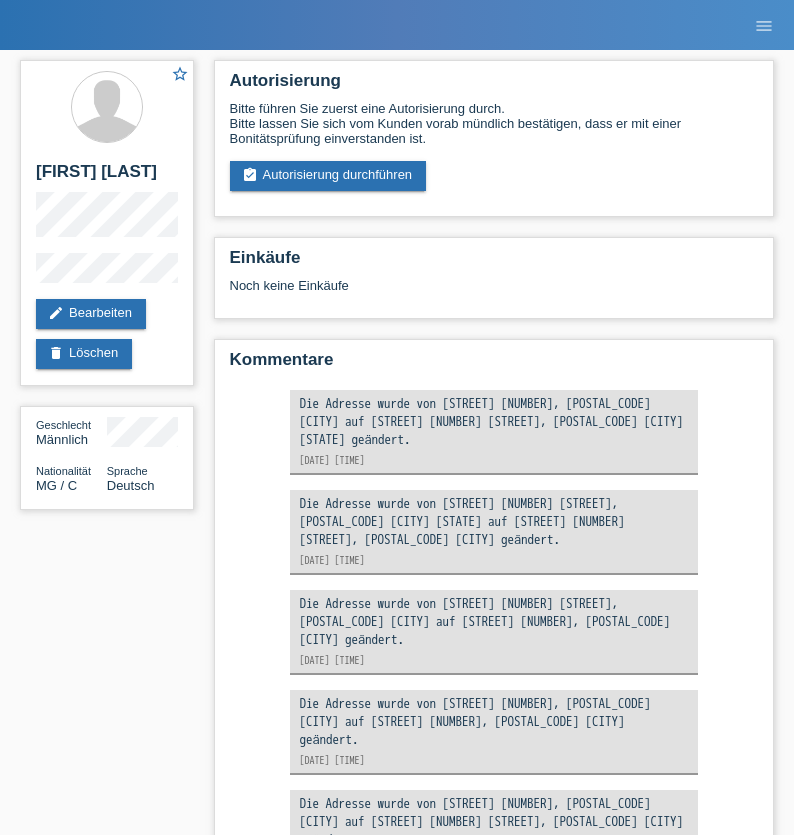 scroll, scrollTop: 0, scrollLeft: 0, axis: both 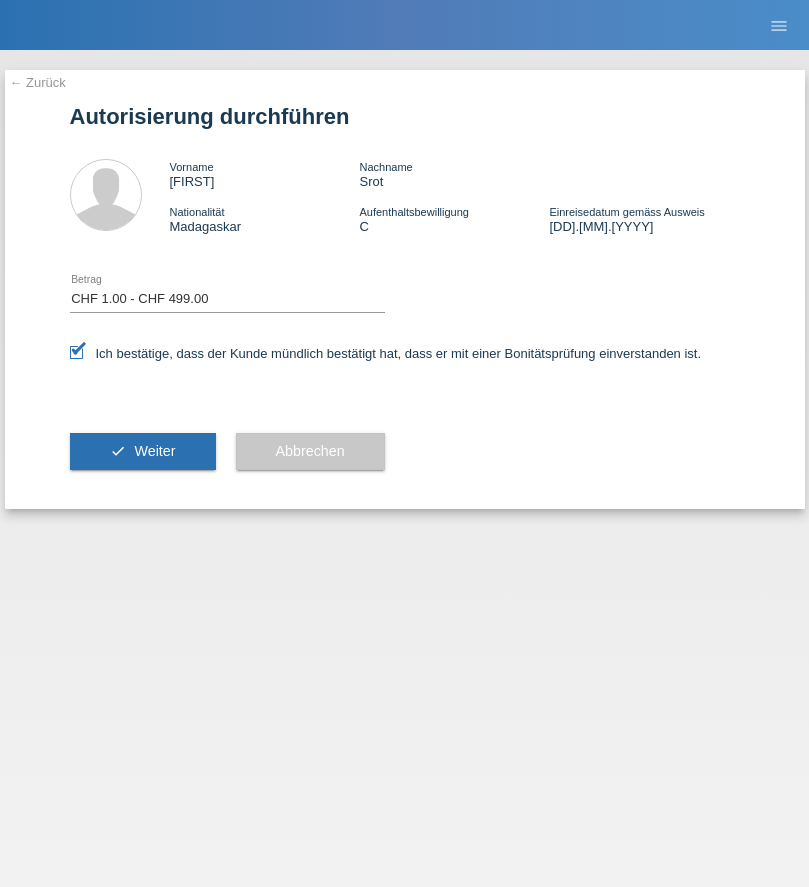 select on "1" 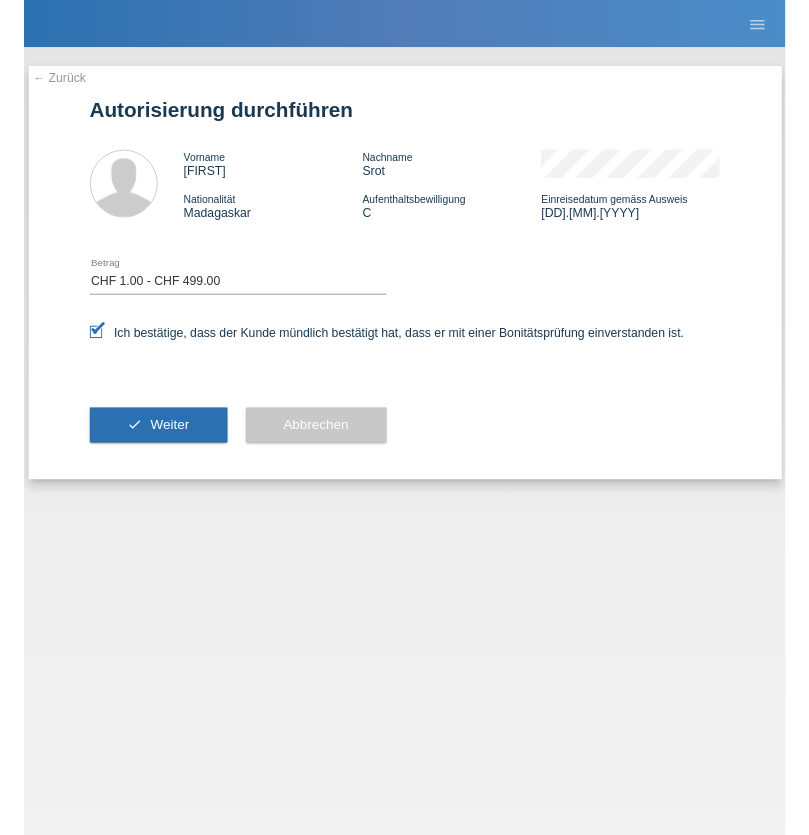scroll, scrollTop: 0, scrollLeft: 0, axis: both 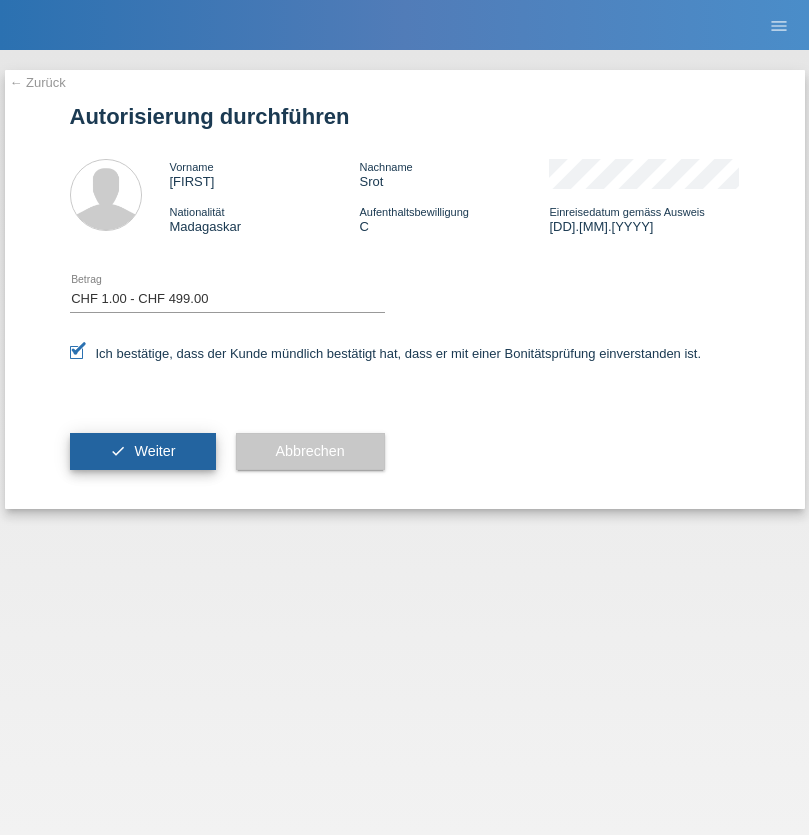 click on "Weiter" at bounding box center [154, 451] 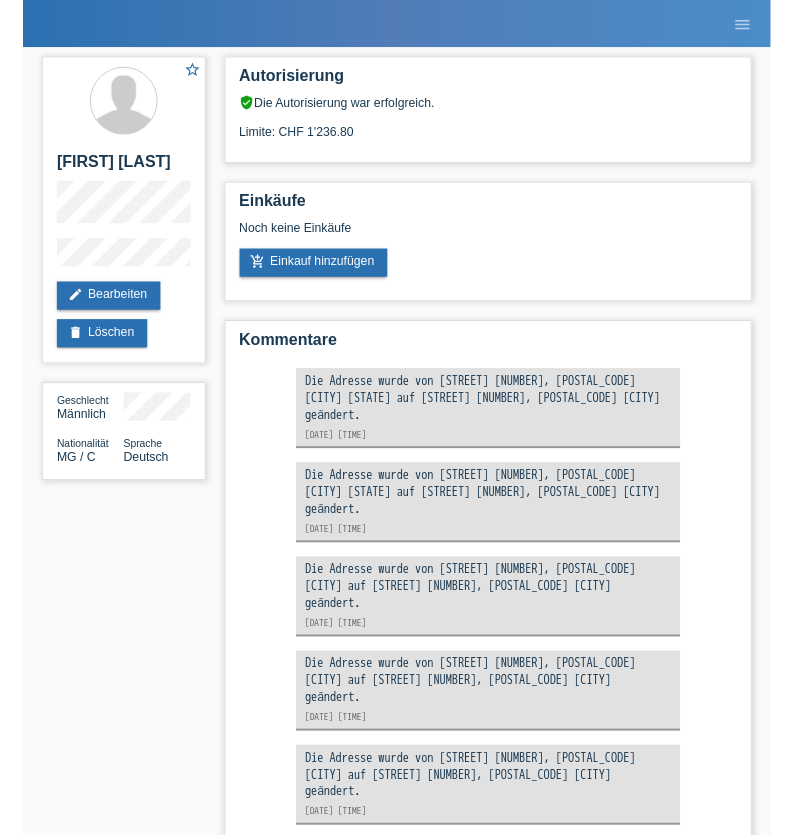 scroll, scrollTop: 0, scrollLeft: 0, axis: both 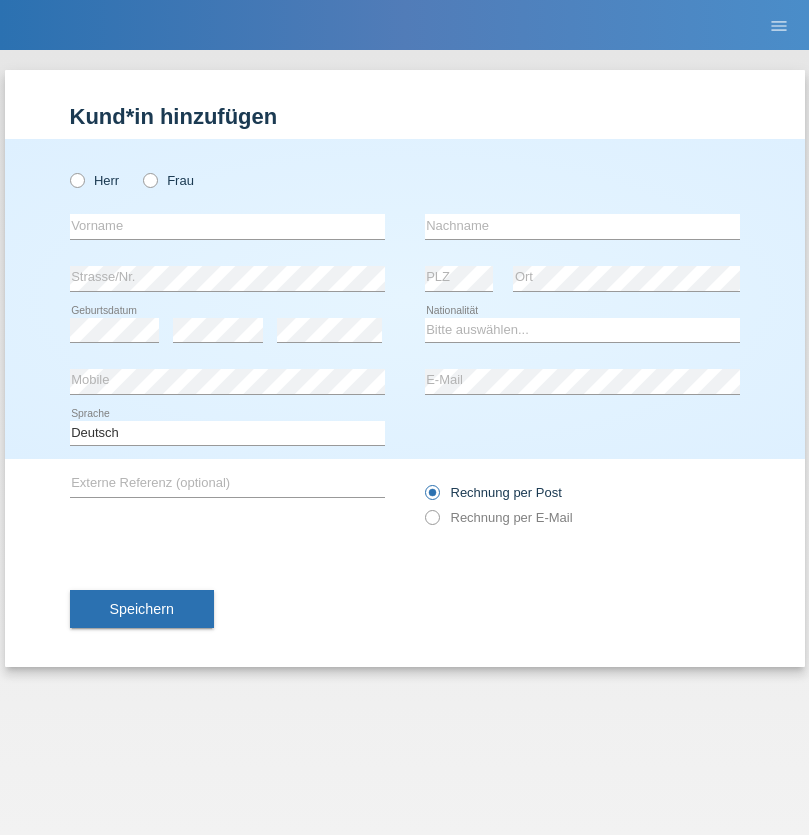 radio on "true" 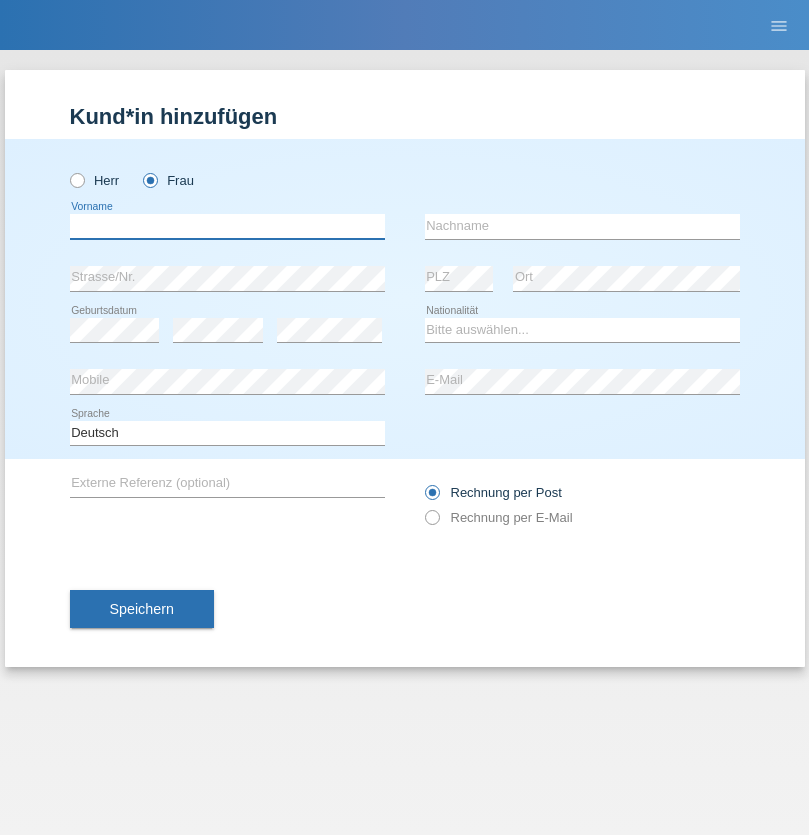 click at bounding box center (227, 226) 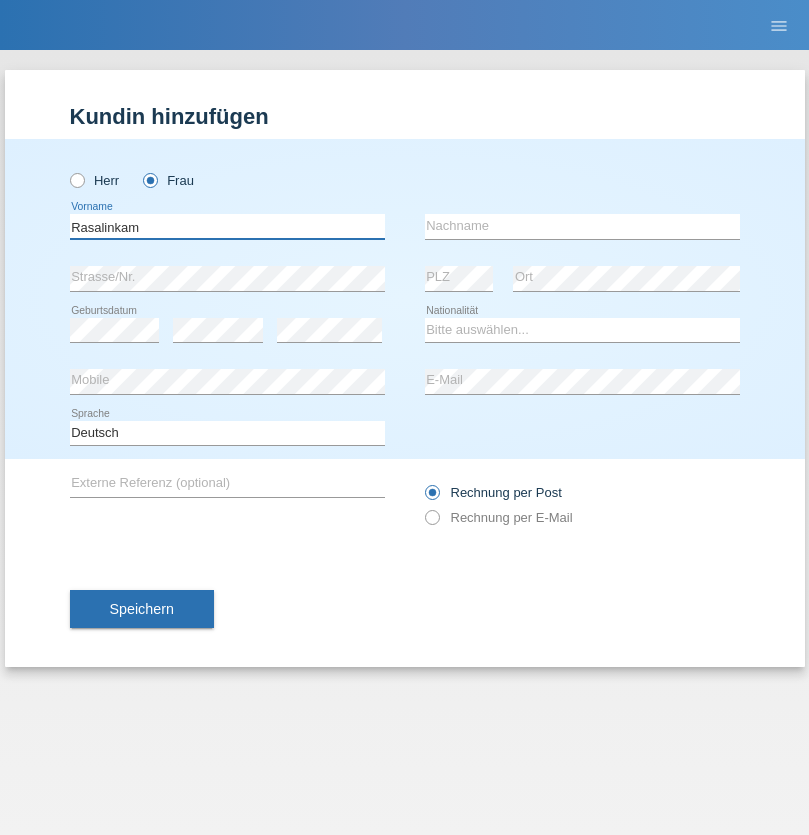 type on "Rasalinkam" 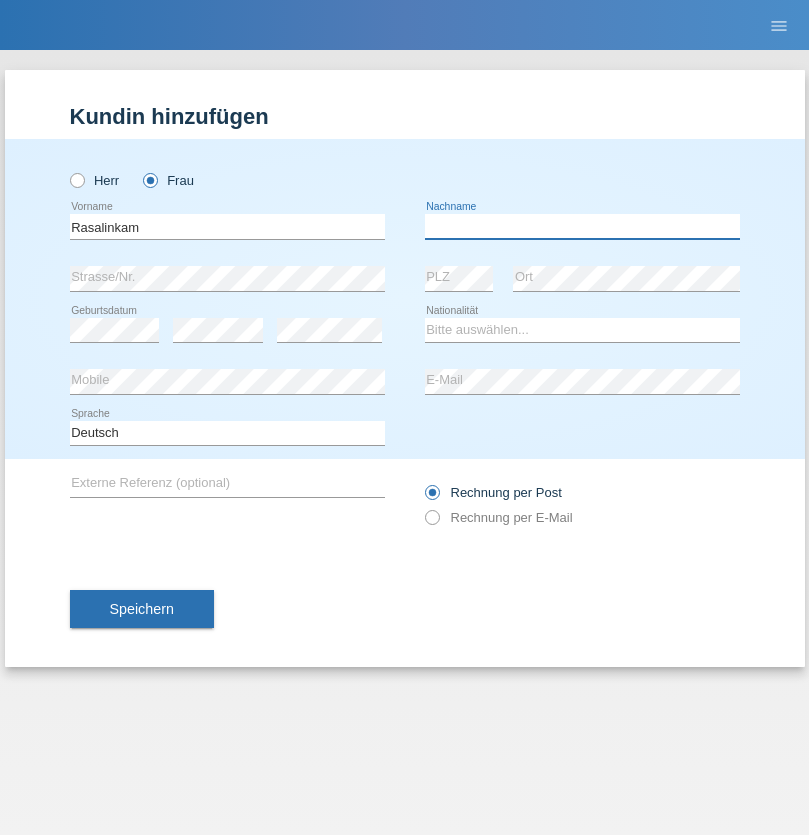 click at bounding box center (582, 226) 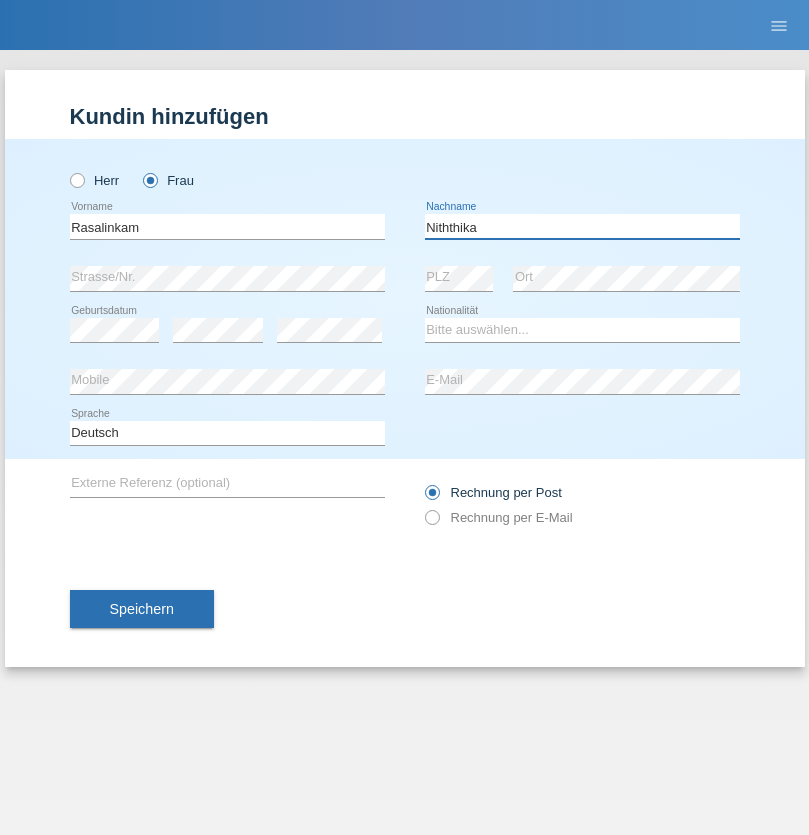type on "Niththika" 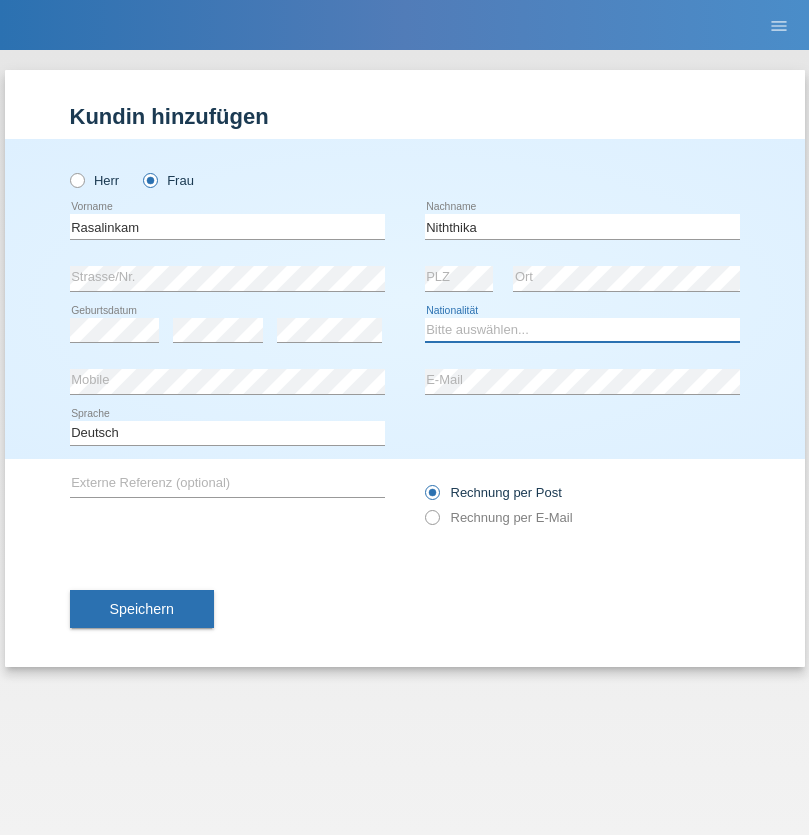 select on "LK" 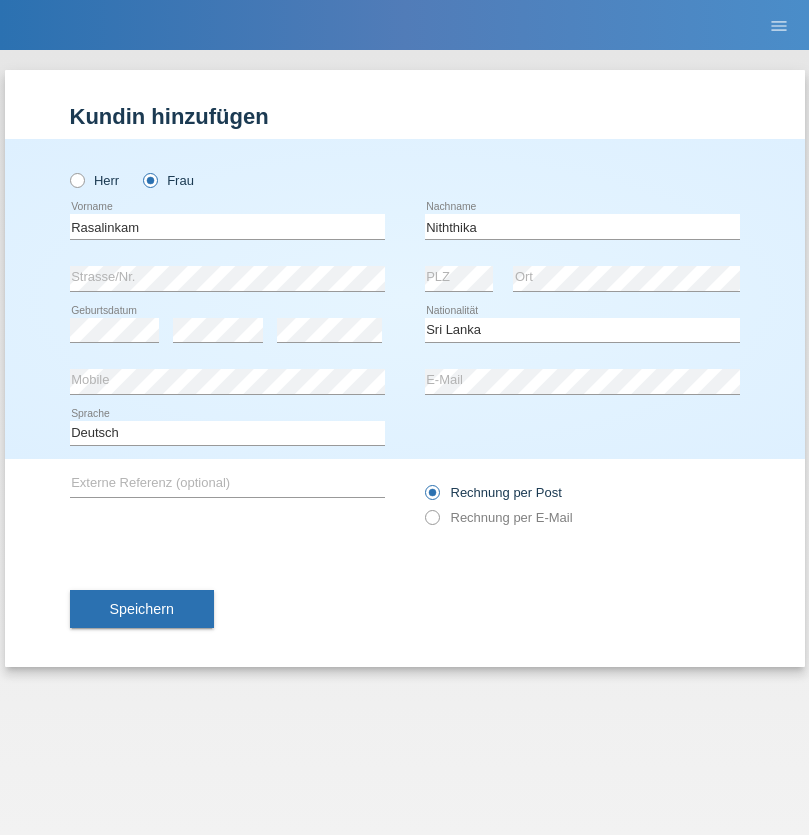 select on "C" 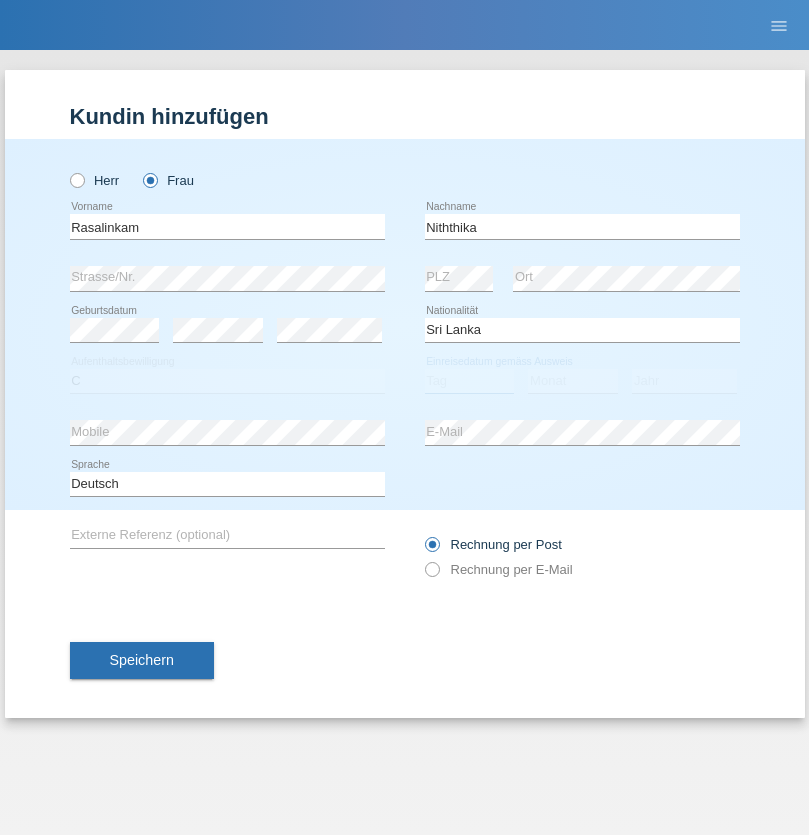 select on "03" 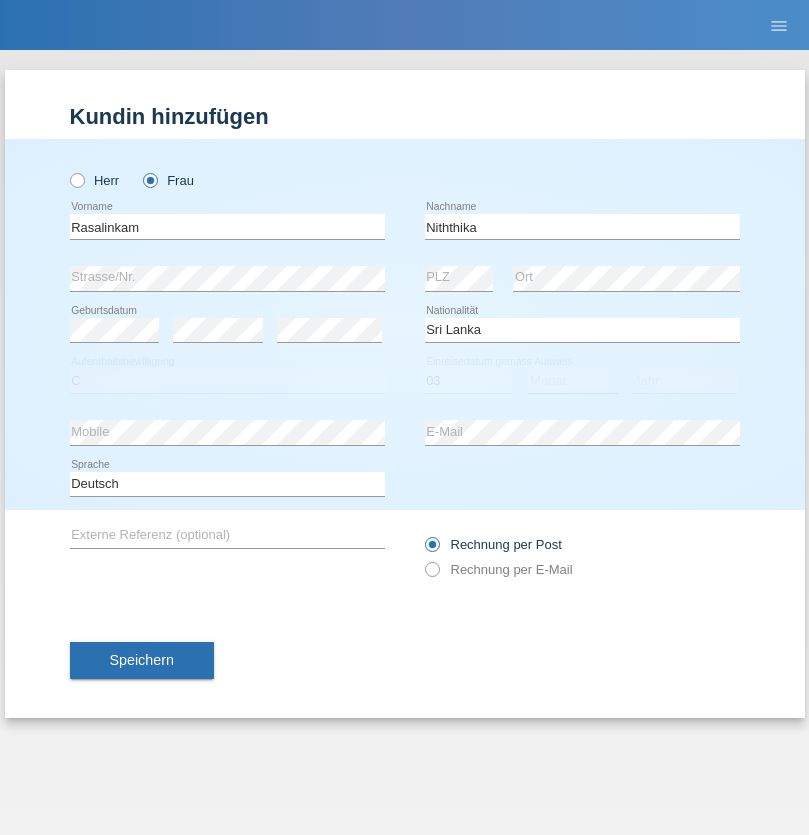 select on "08" 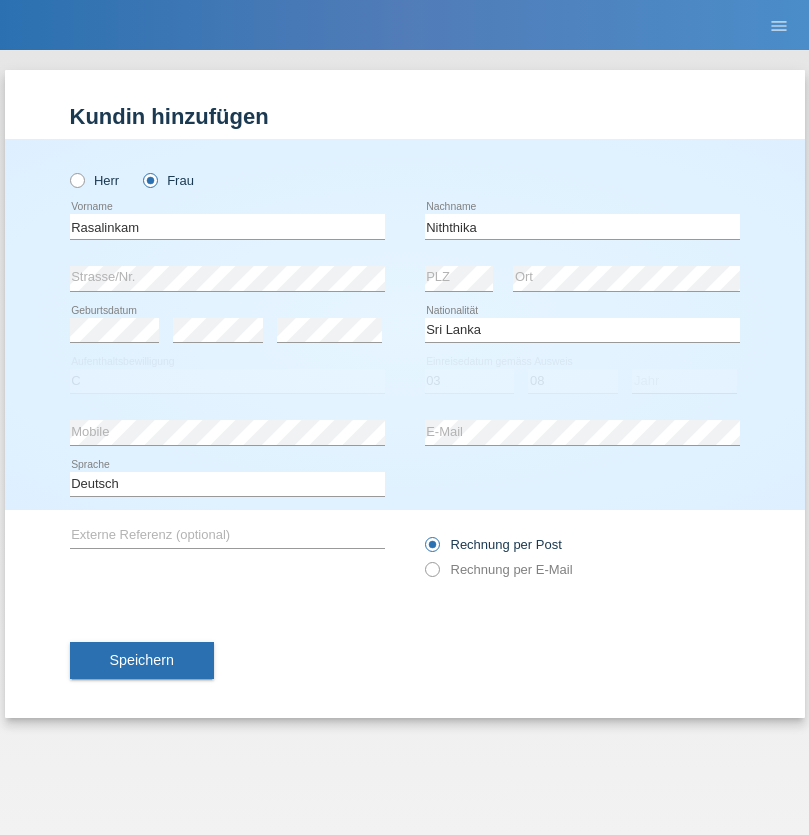 select on "2021" 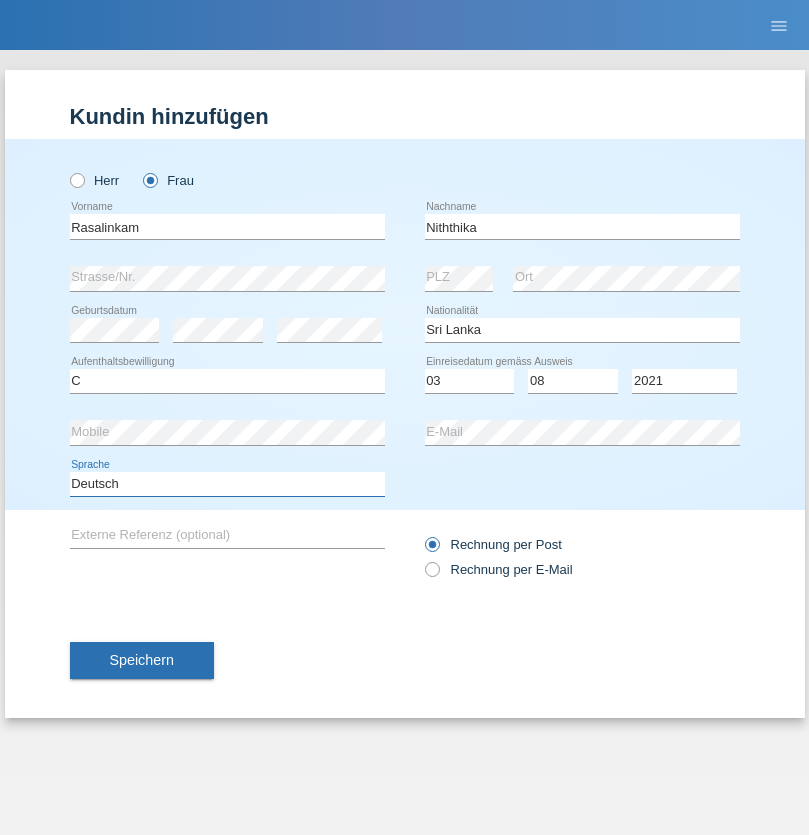 select on "en" 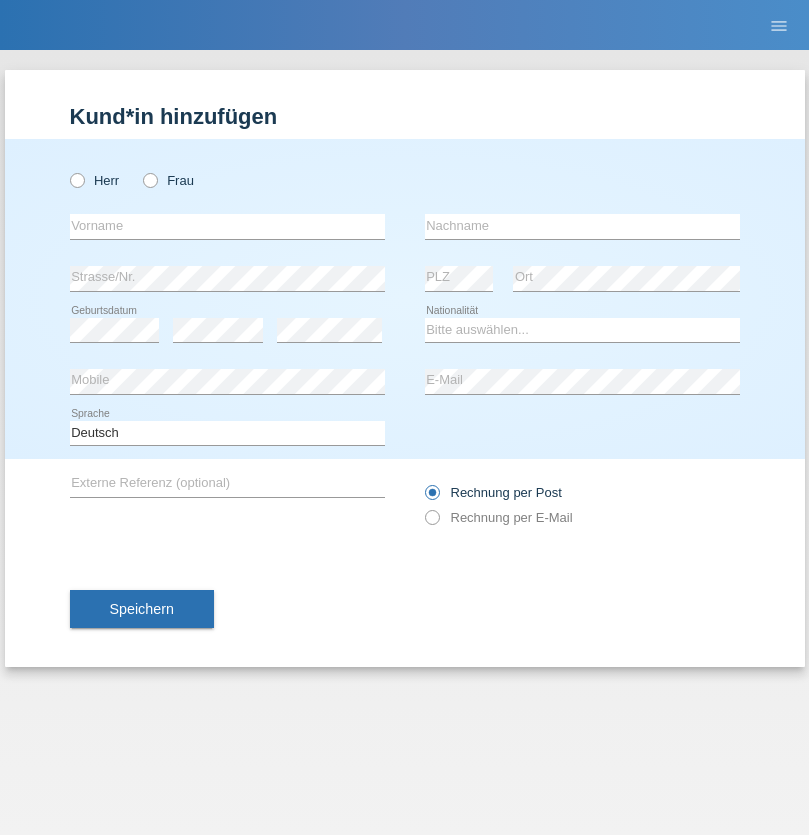 scroll, scrollTop: 0, scrollLeft: 0, axis: both 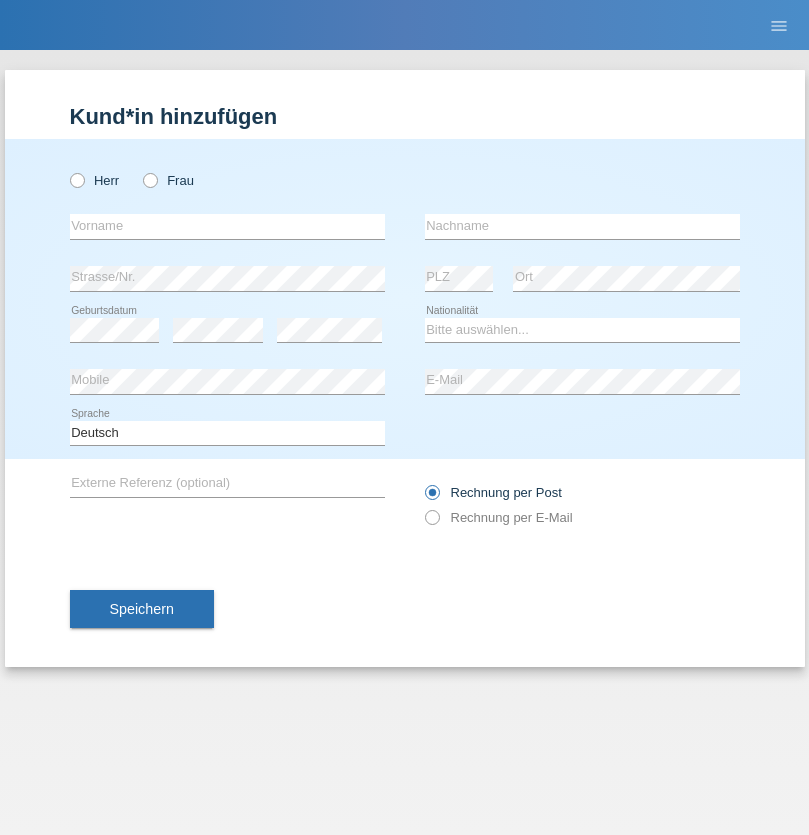 radio on "true" 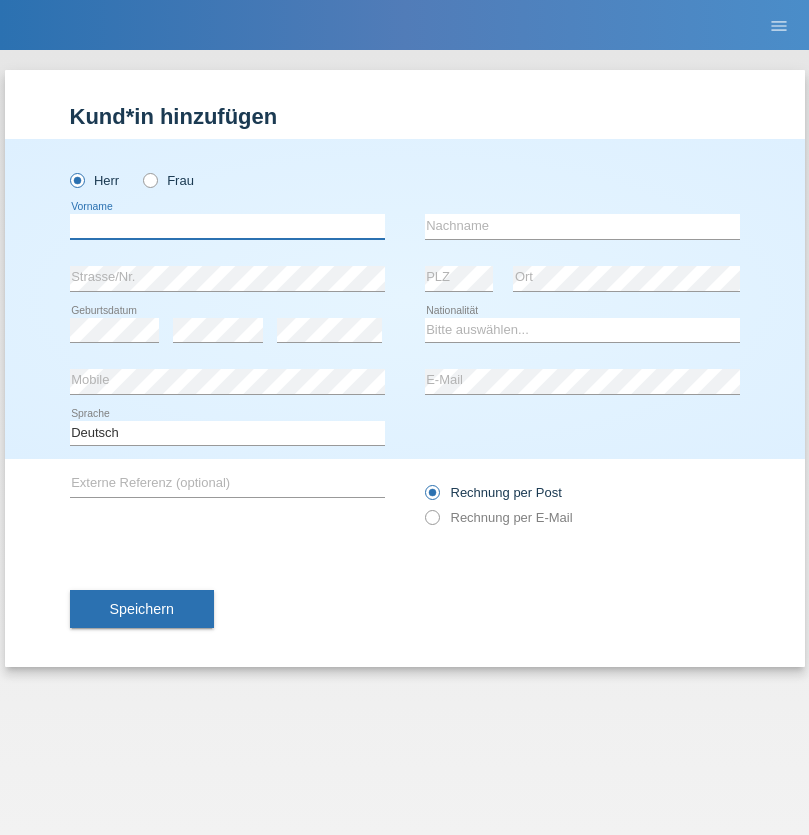 click at bounding box center (227, 226) 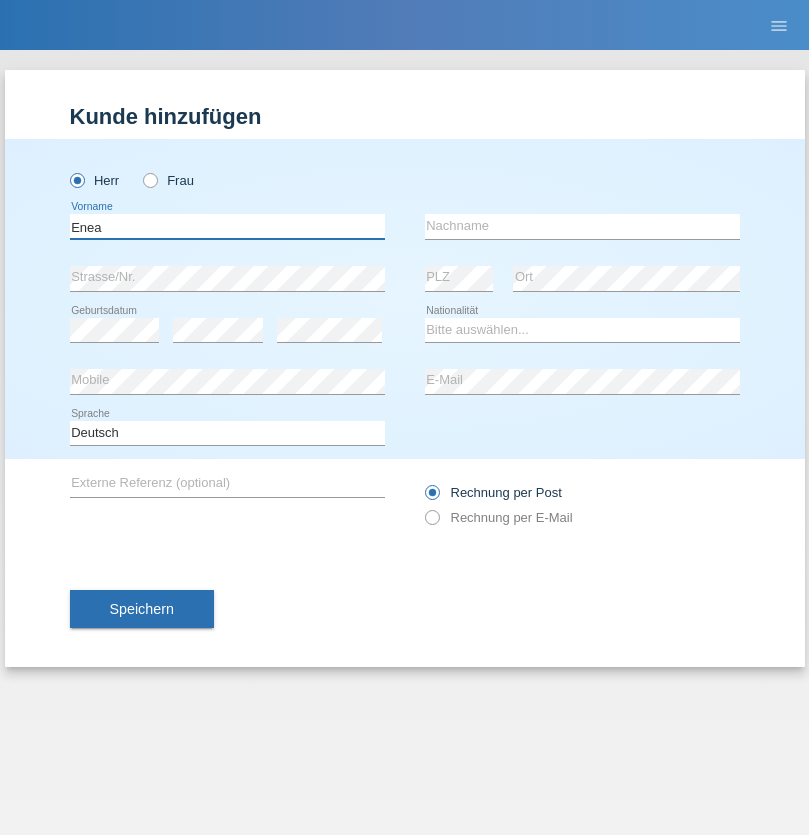 type on "Enea" 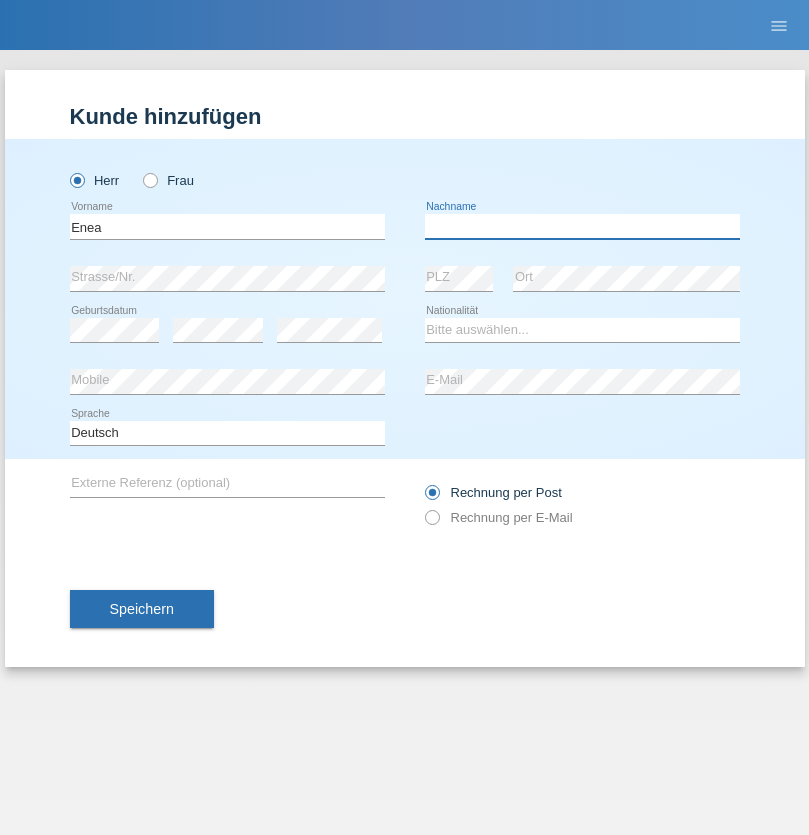 click at bounding box center (582, 226) 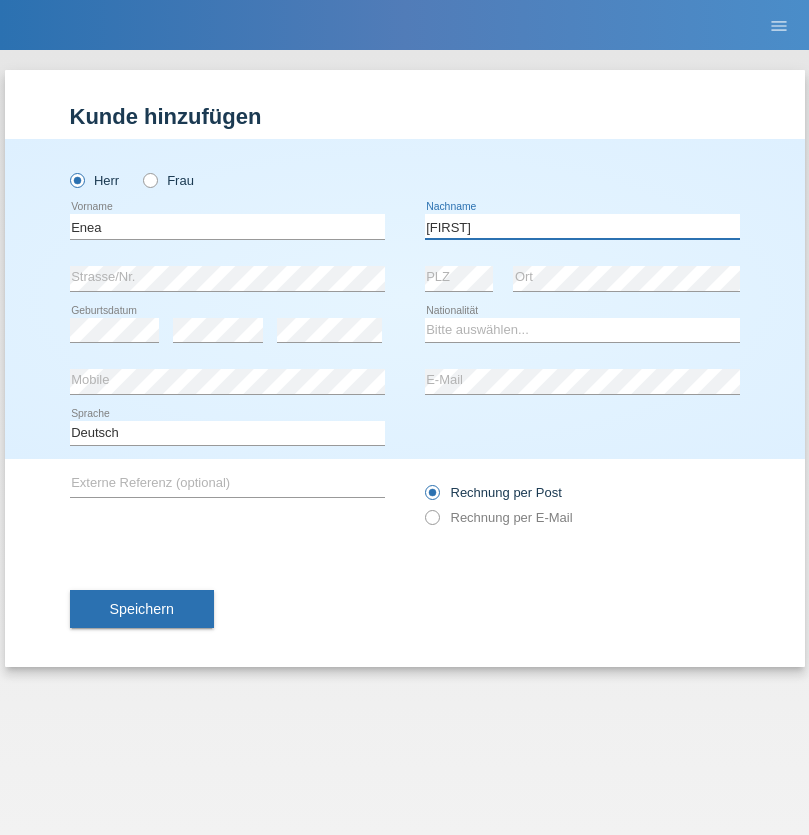 type on "Andrei" 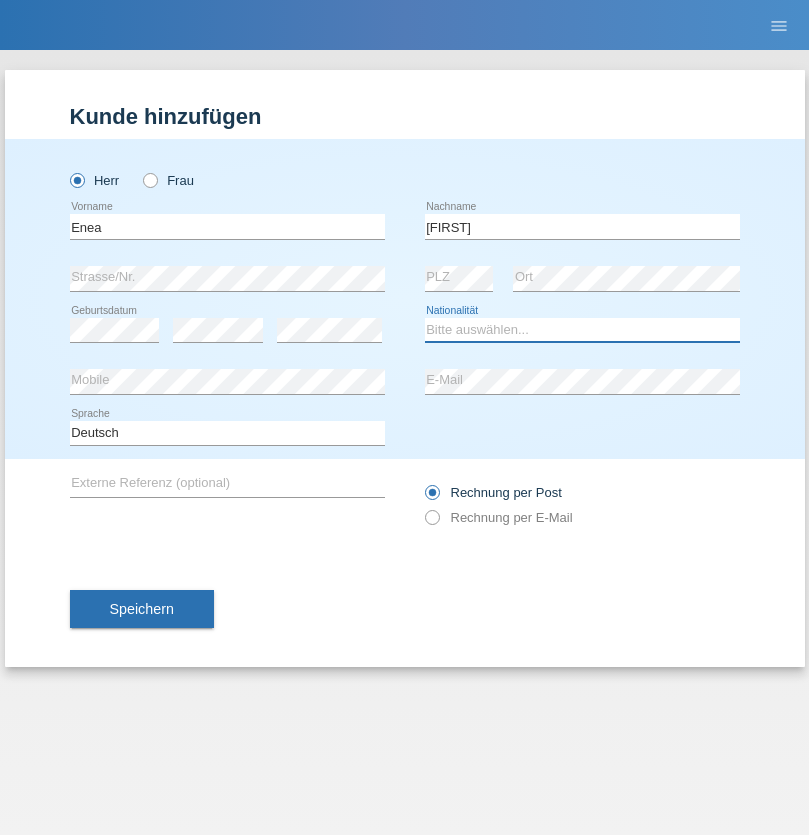 select on "OM" 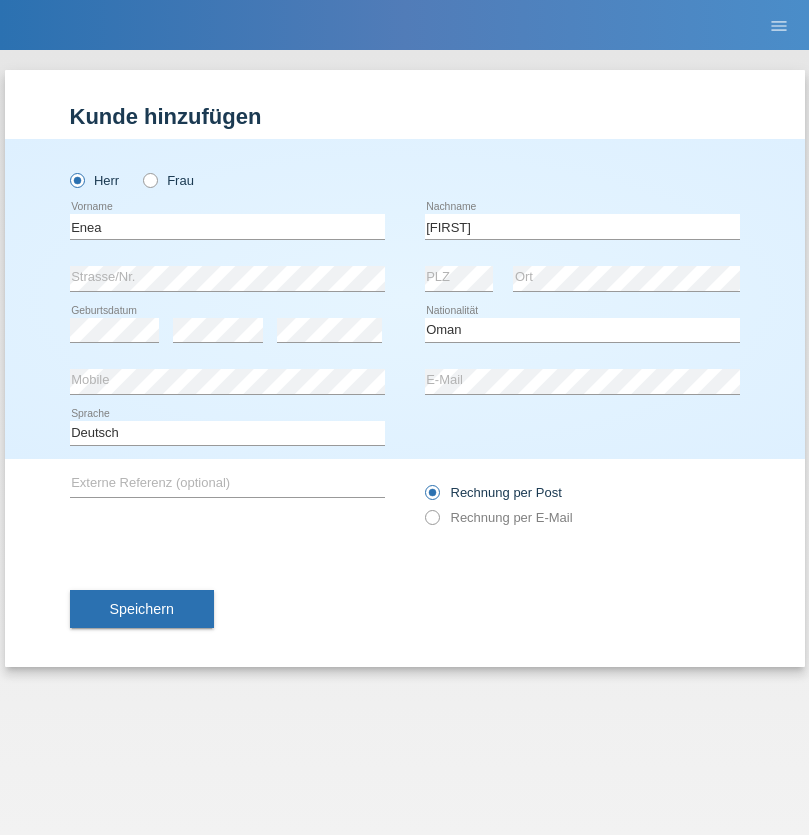 select on "C" 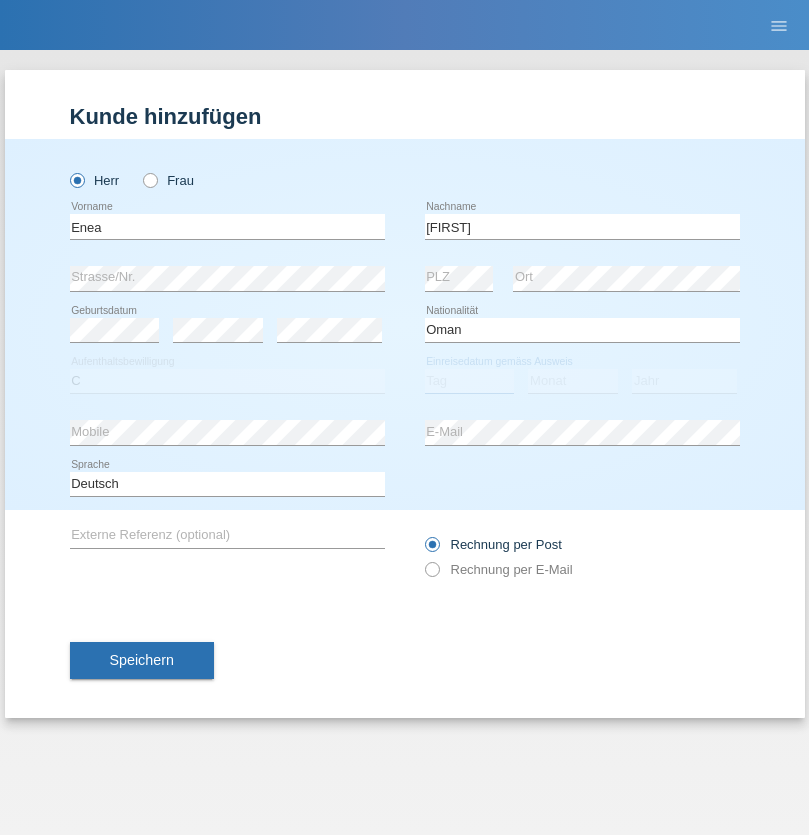 select on "17" 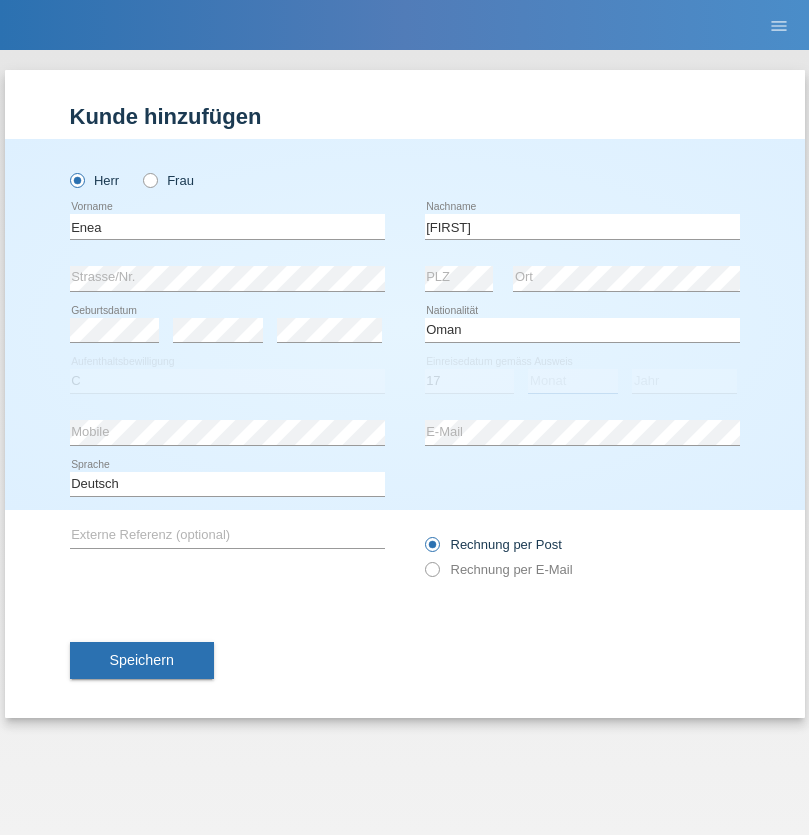 select on "06" 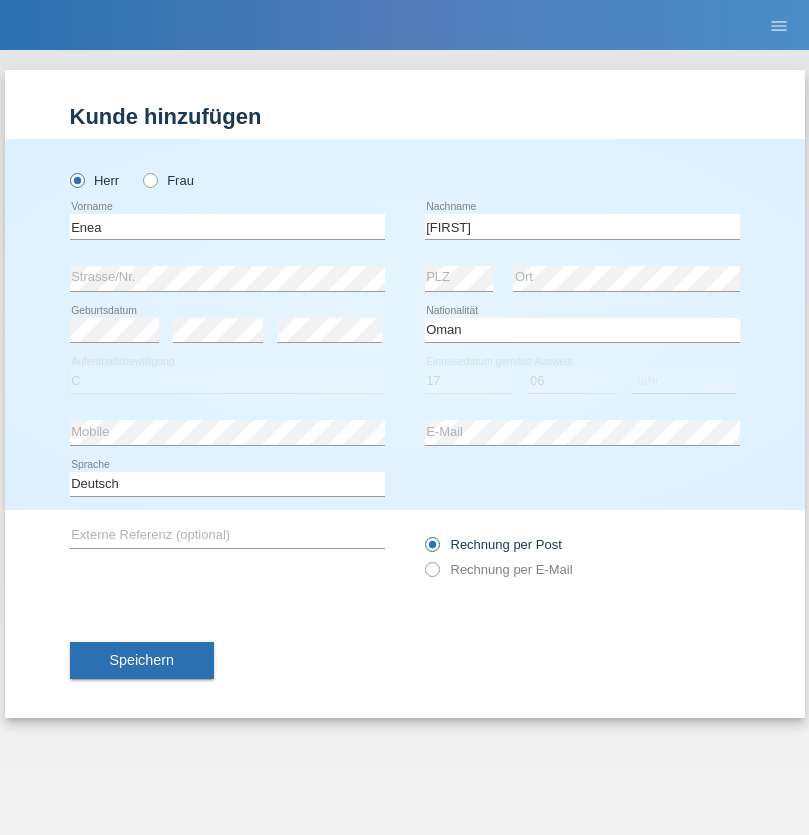 select on "2021" 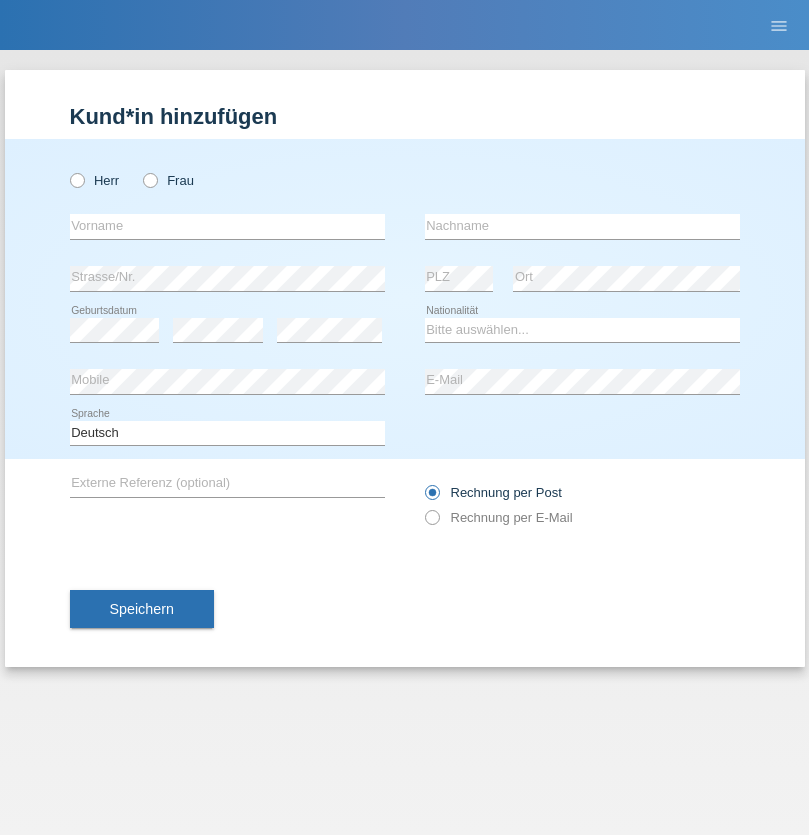 scroll, scrollTop: 0, scrollLeft: 0, axis: both 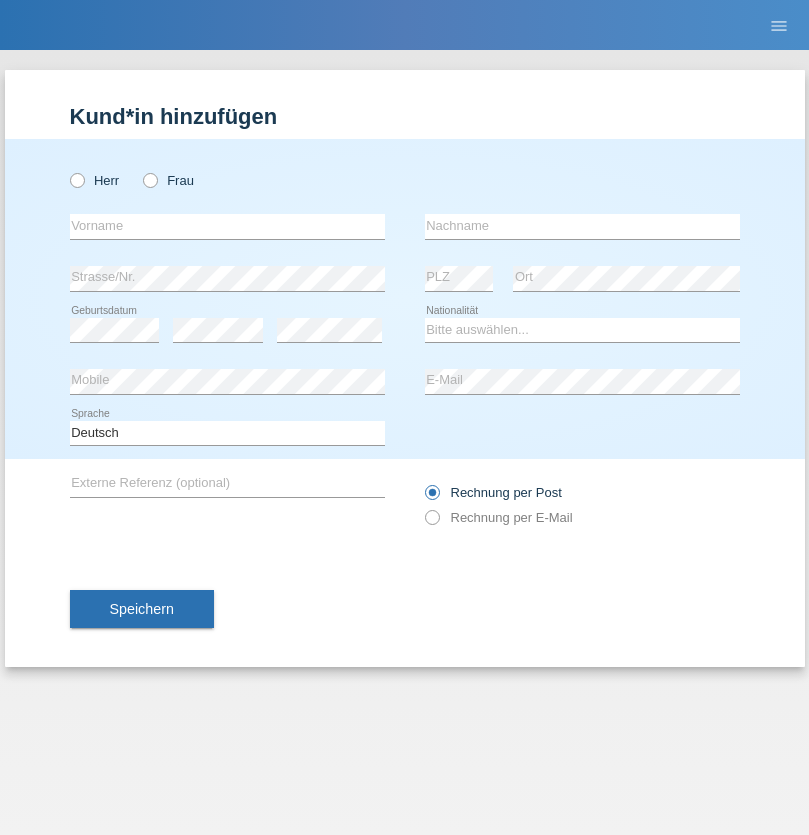 radio on "true" 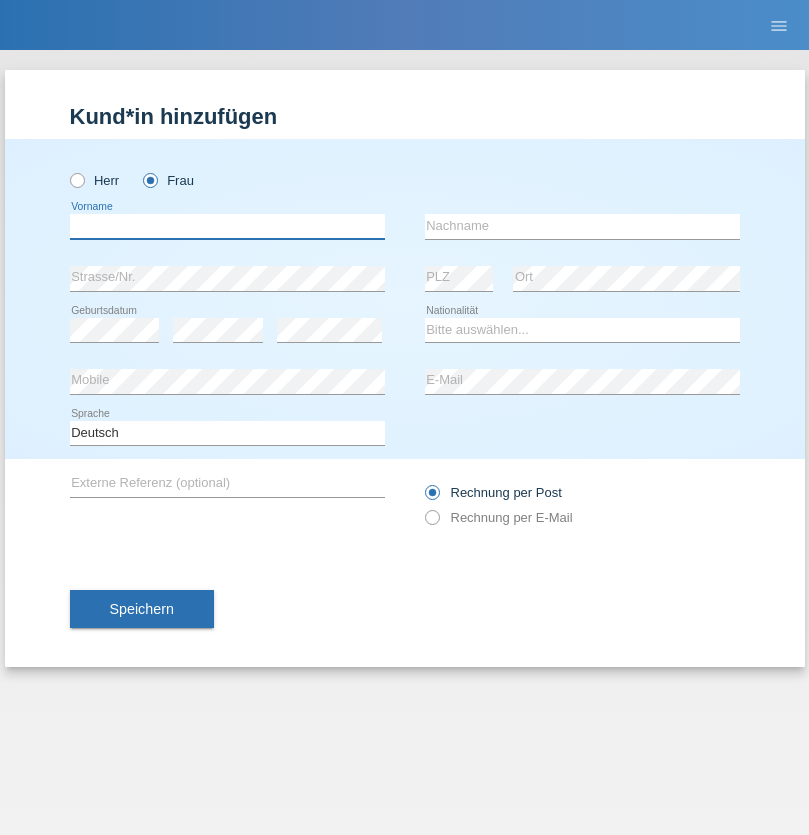 click at bounding box center [227, 226] 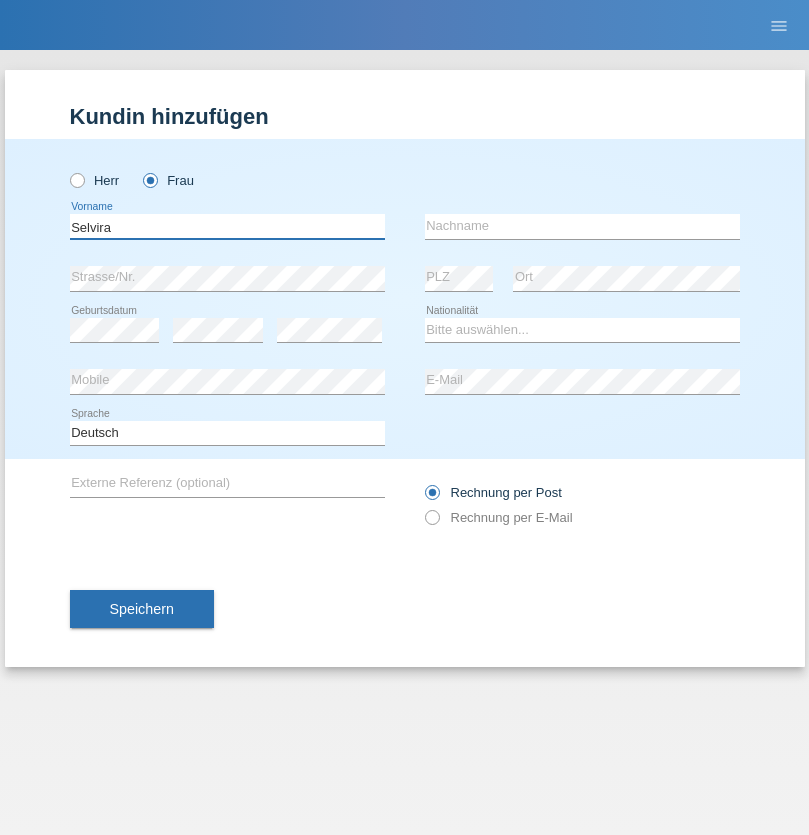 type on "Selvira" 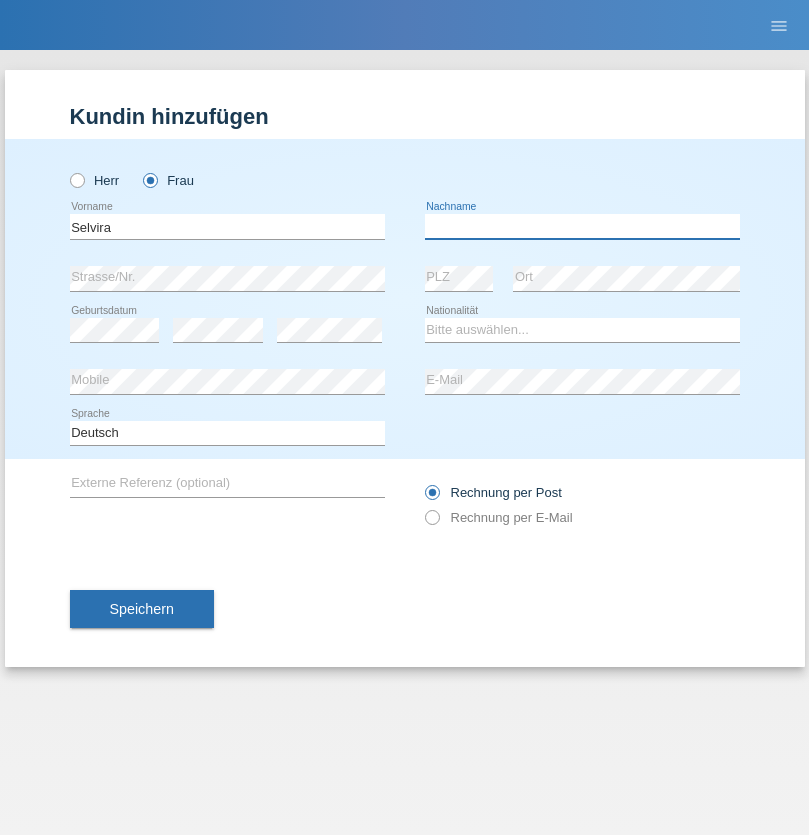 click at bounding box center (582, 226) 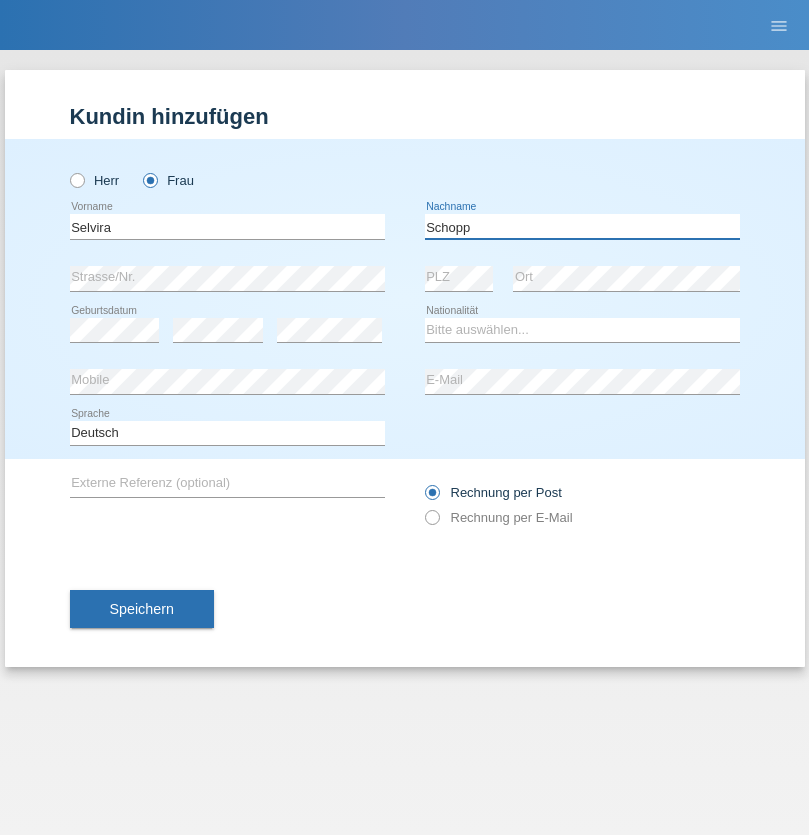 type on "Schopp" 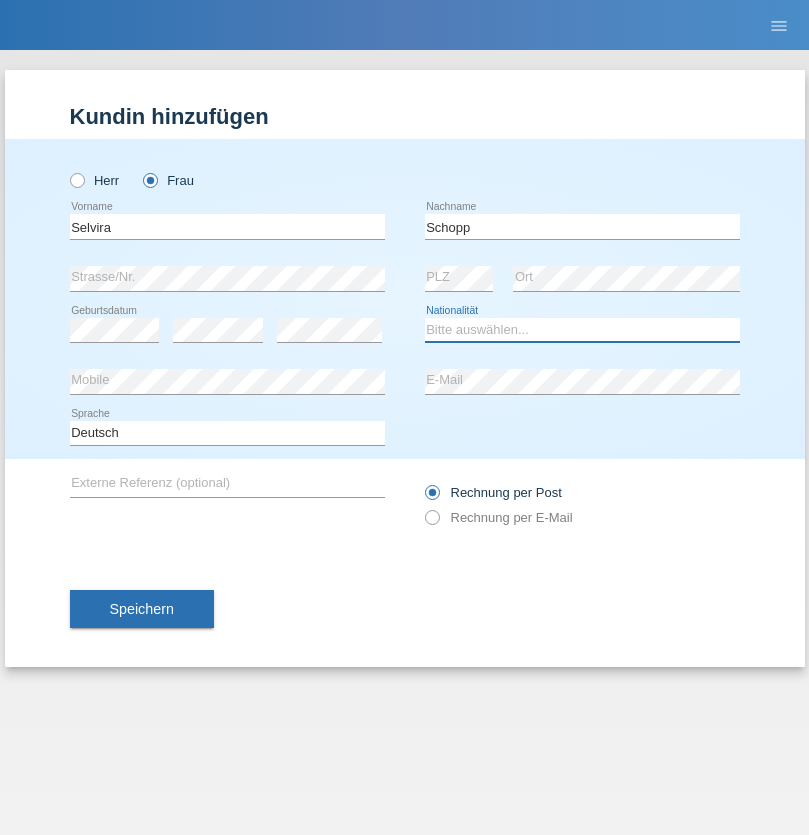 select on "CH" 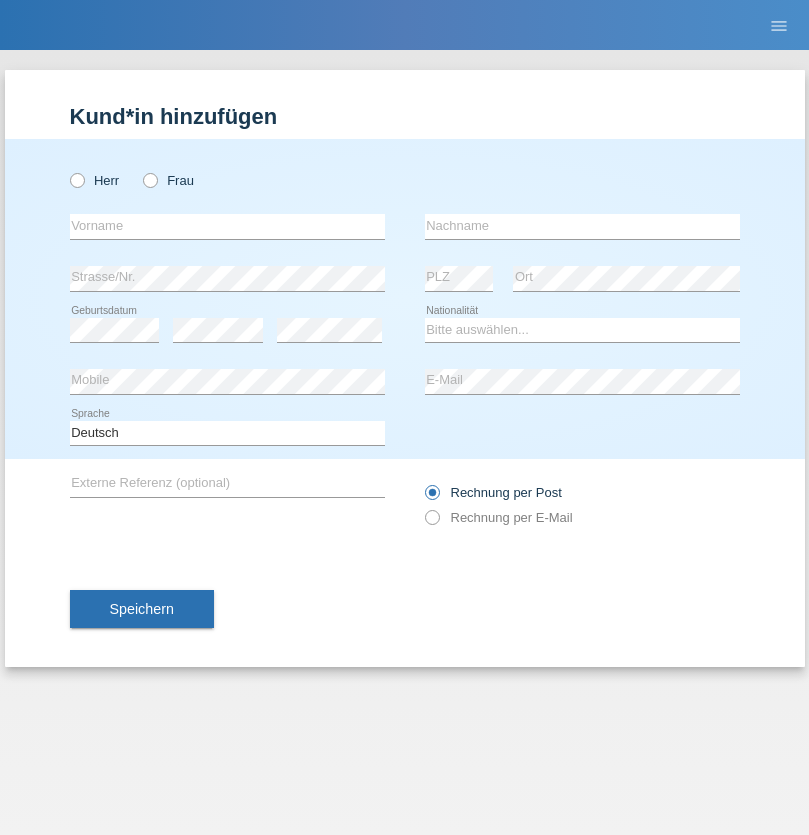 scroll, scrollTop: 0, scrollLeft: 0, axis: both 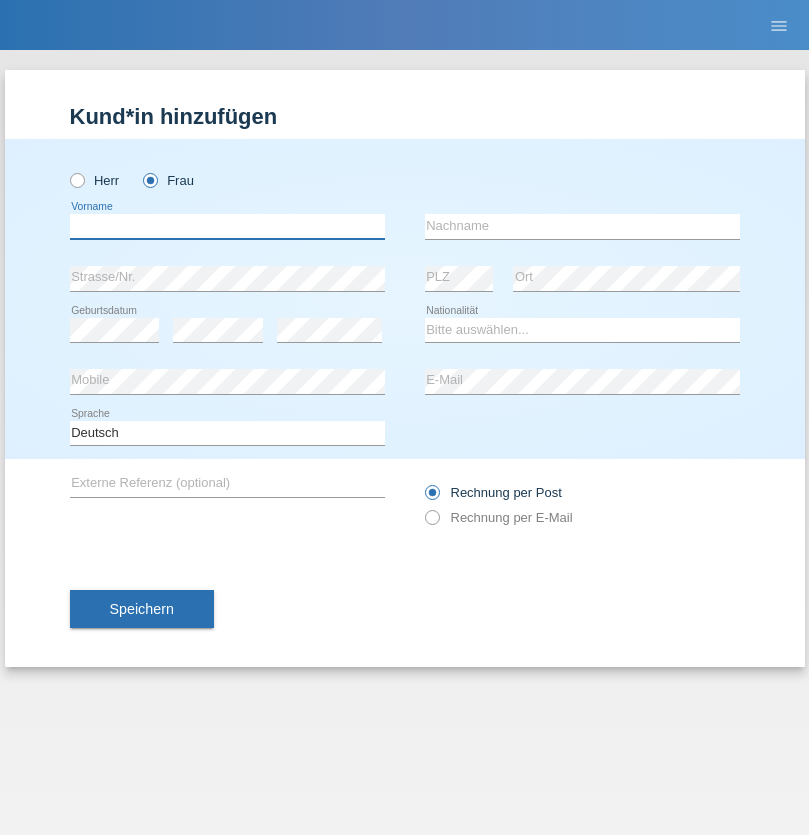 click at bounding box center (227, 226) 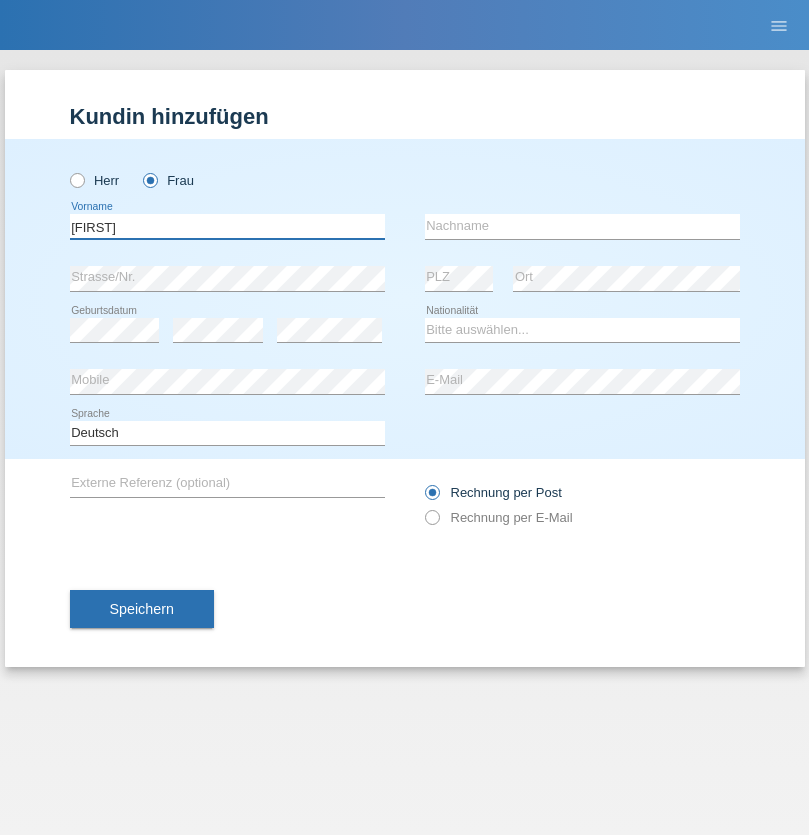 type on "MICHAELA" 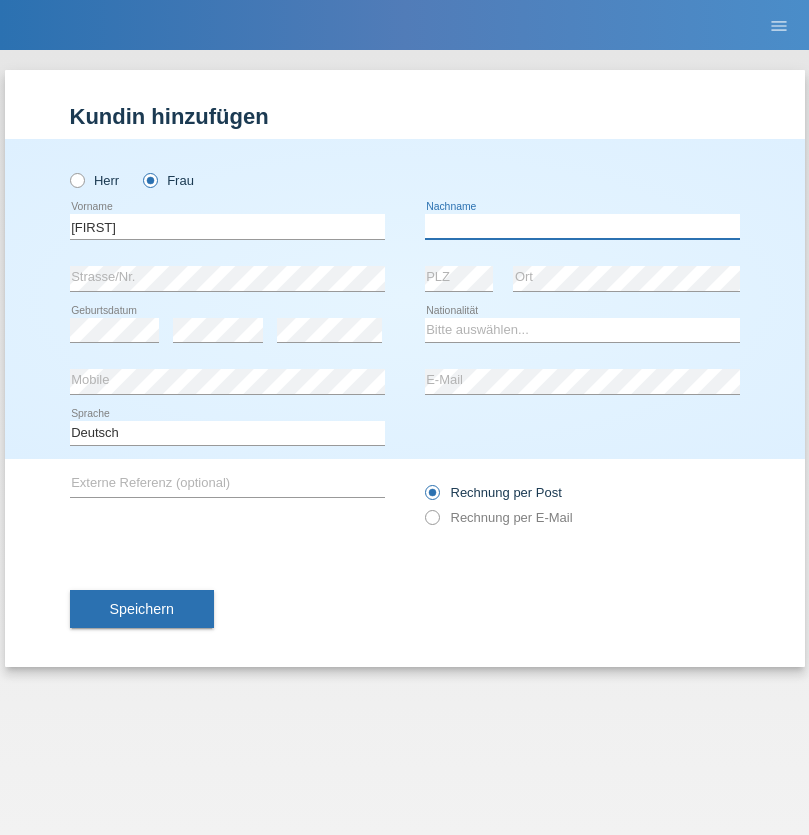 click at bounding box center [582, 226] 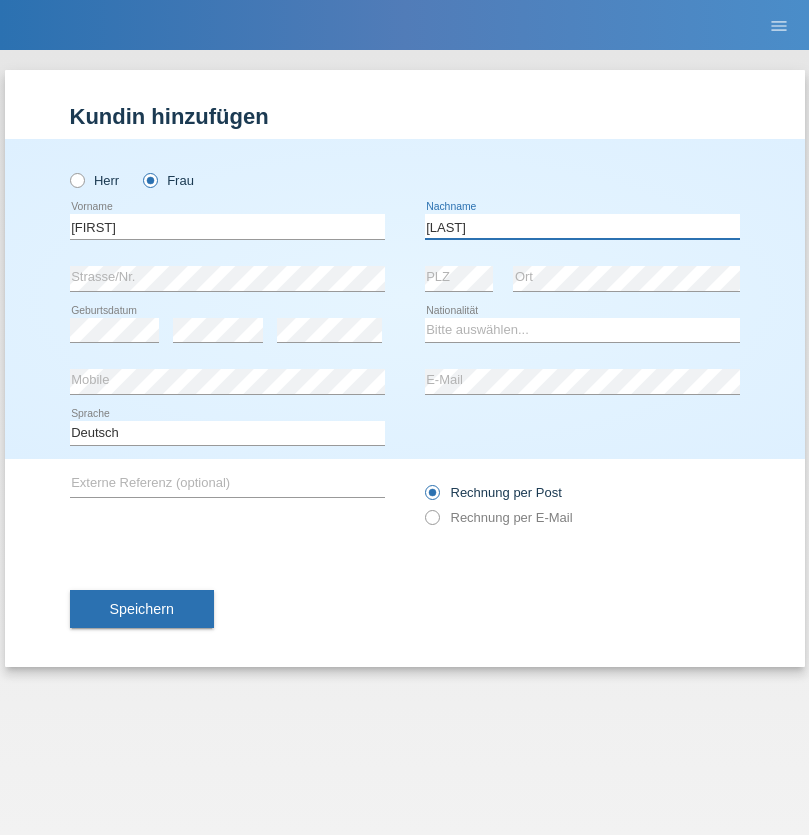 type on "BERNATOVA" 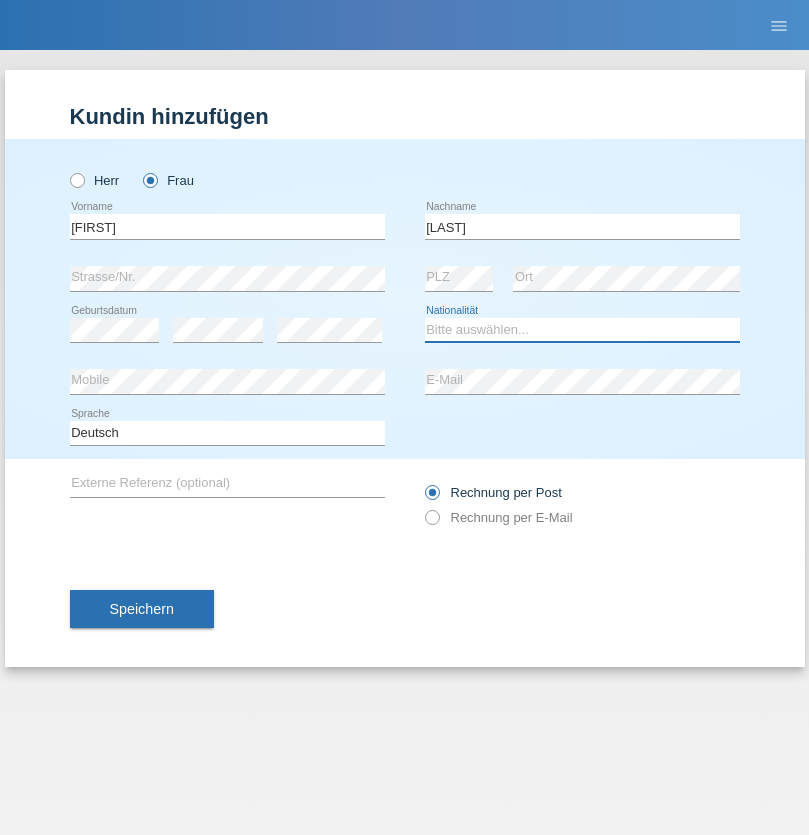 select on "SK" 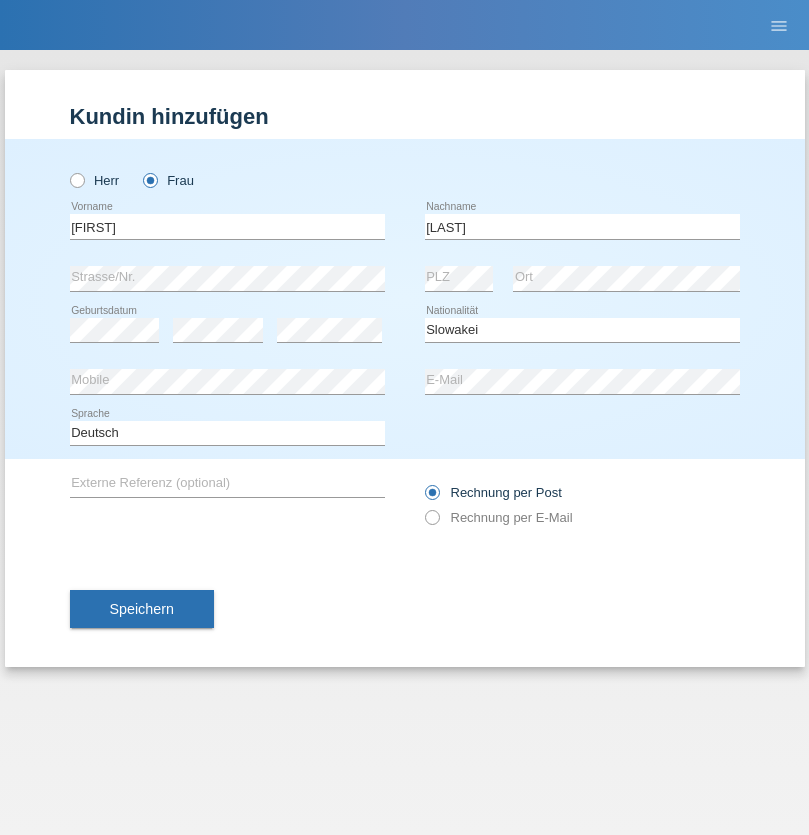 select on "C" 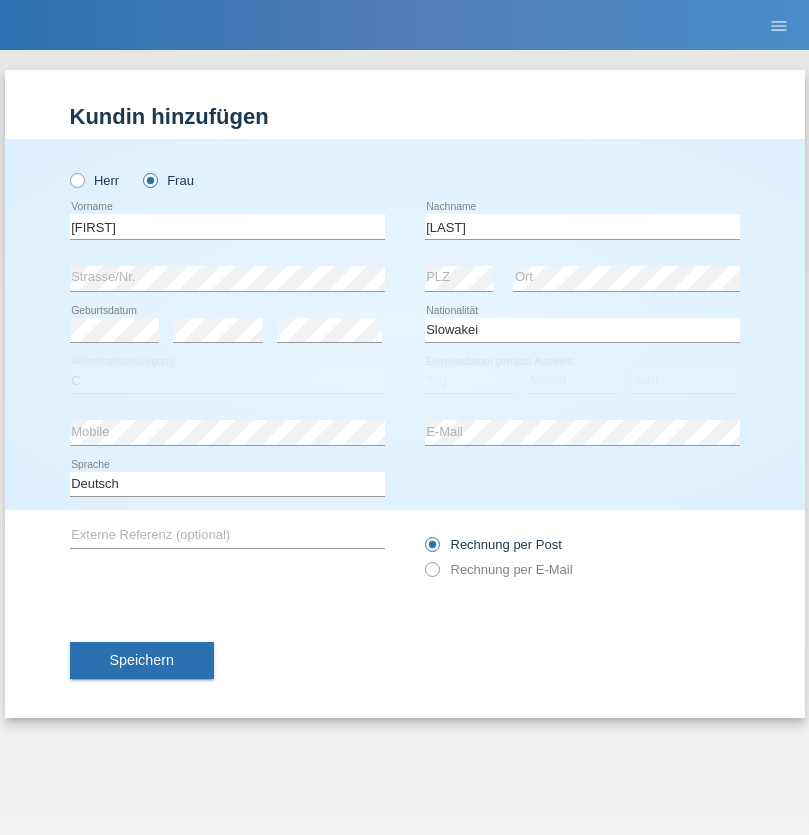 select on "05" 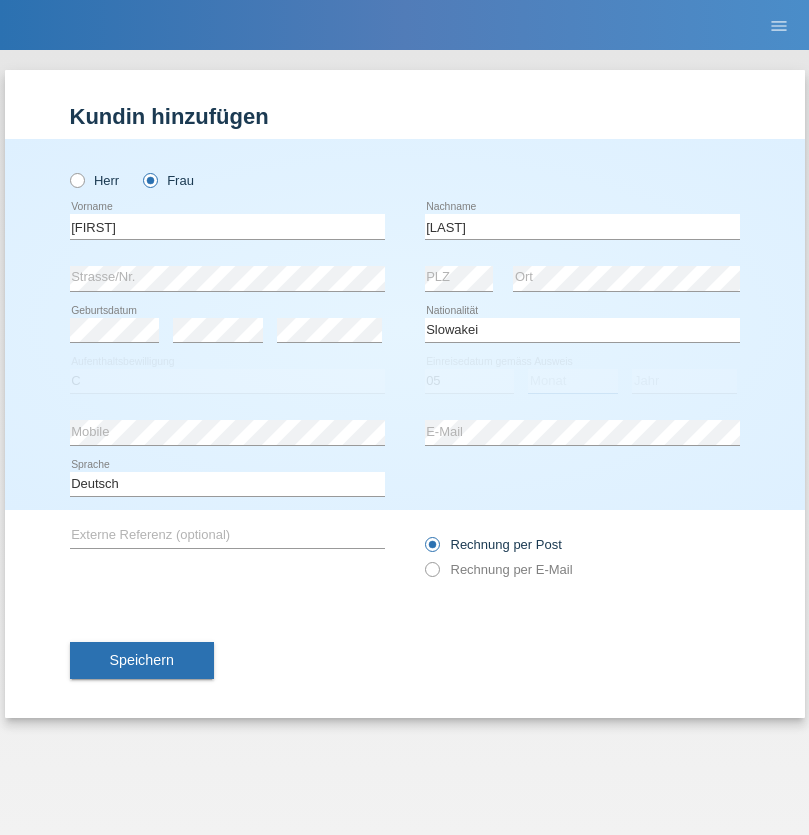 select on "04" 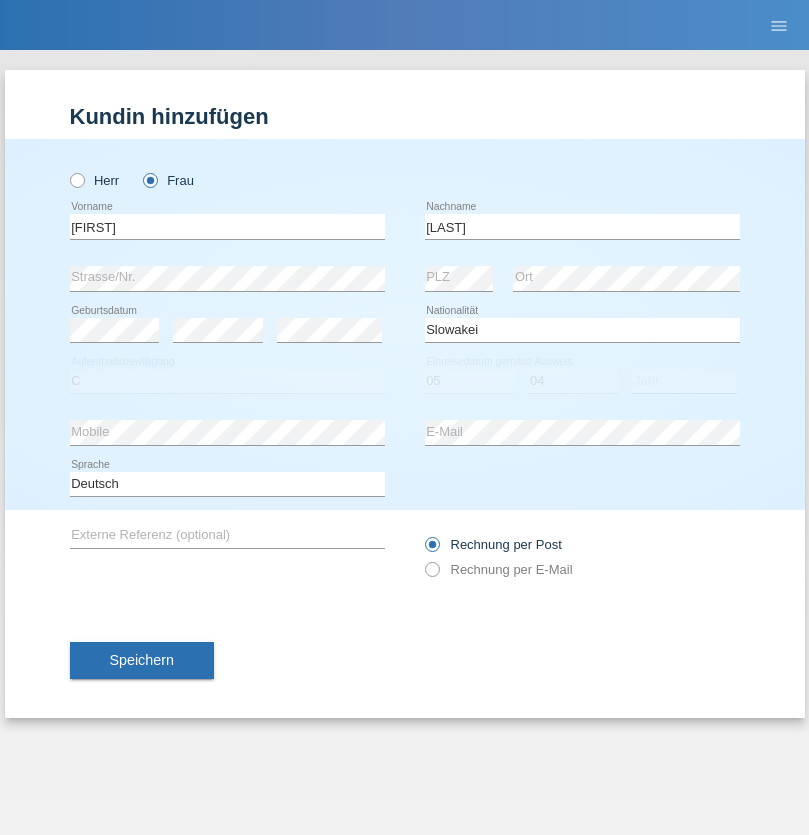 select on "2014" 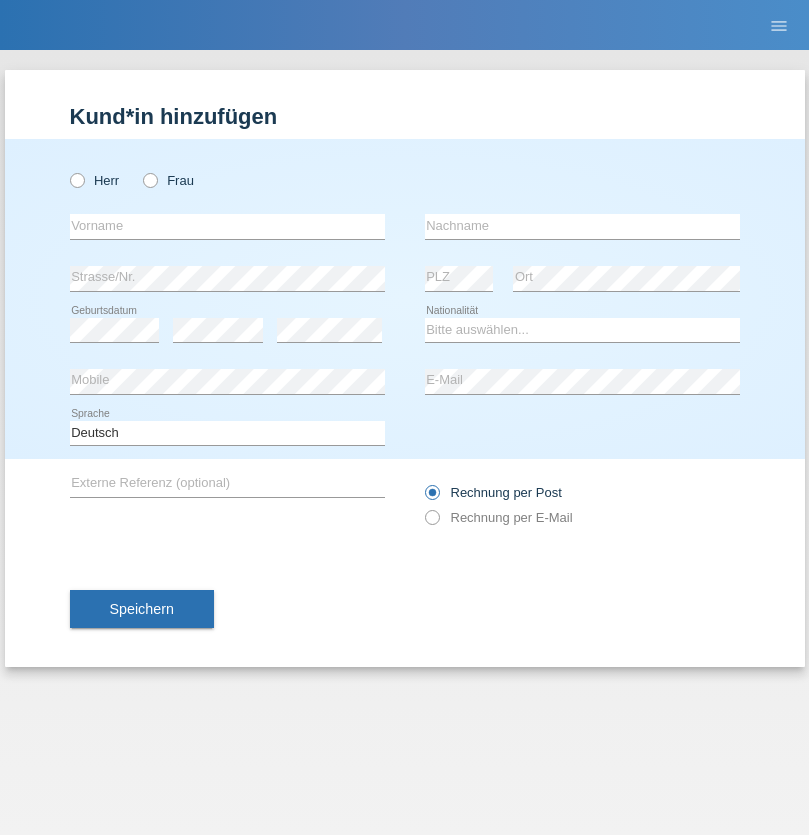 scroll, scrollTop: 0, scrollLeft: 0, axis: both 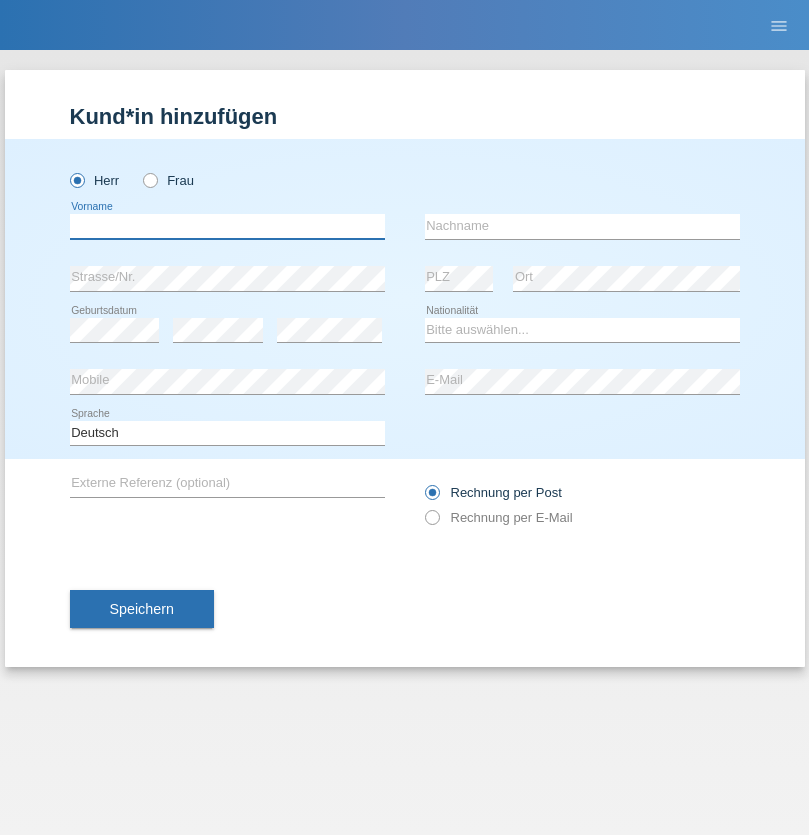 click at bounding box center (227, 226) 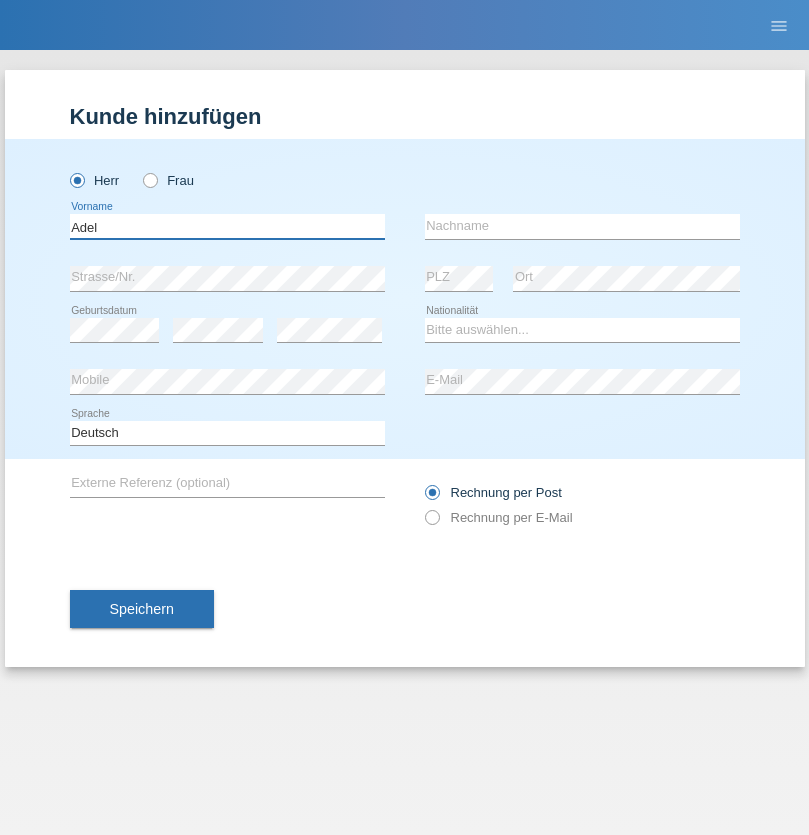 type on "Adel" 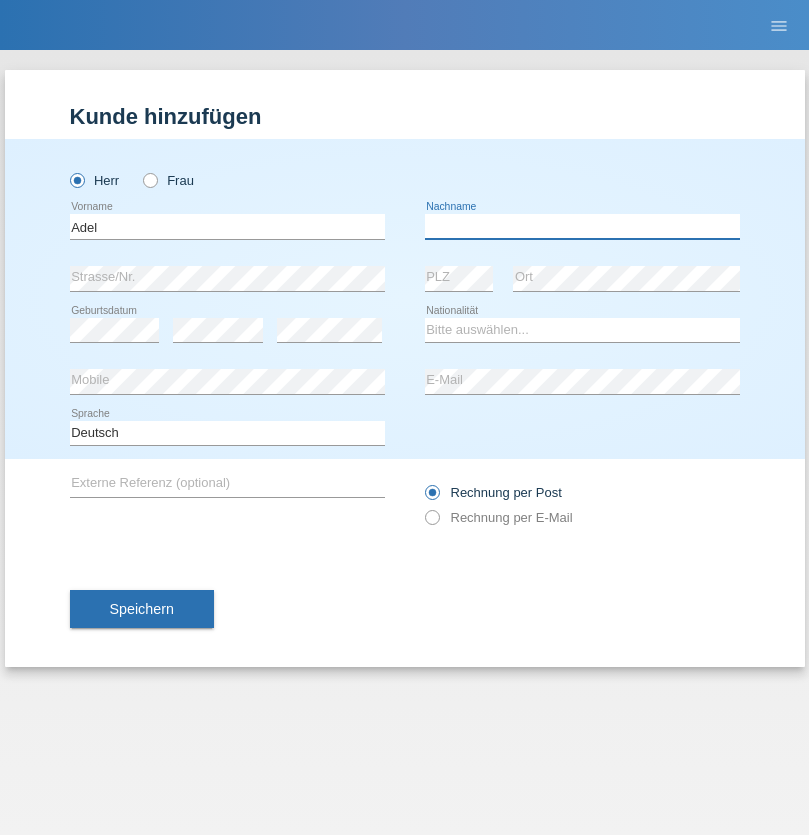 click at bounding box center [582, 226] 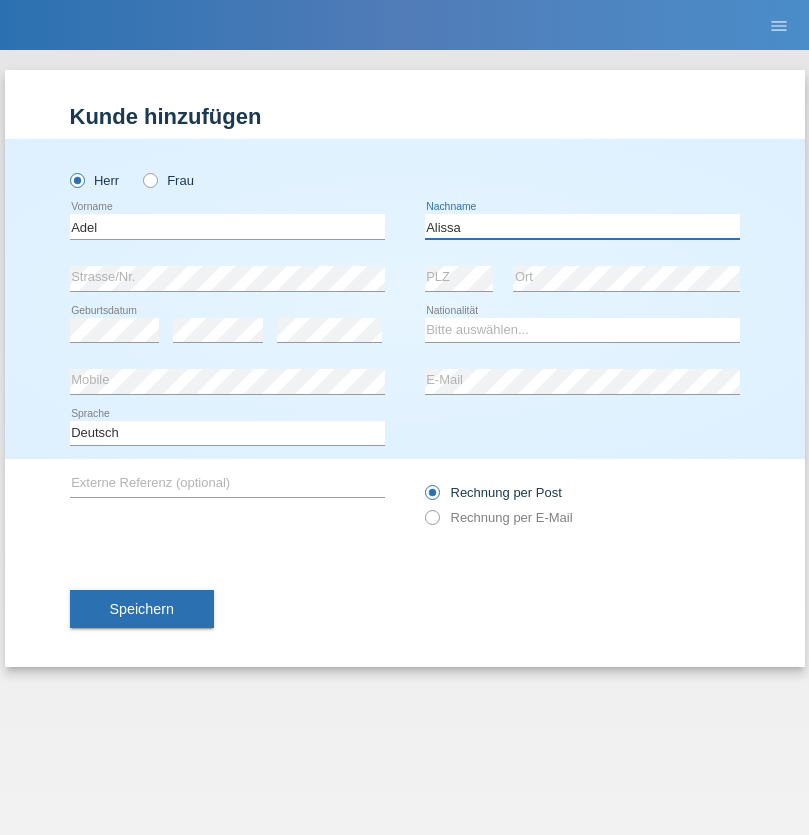 type on "Alissa" 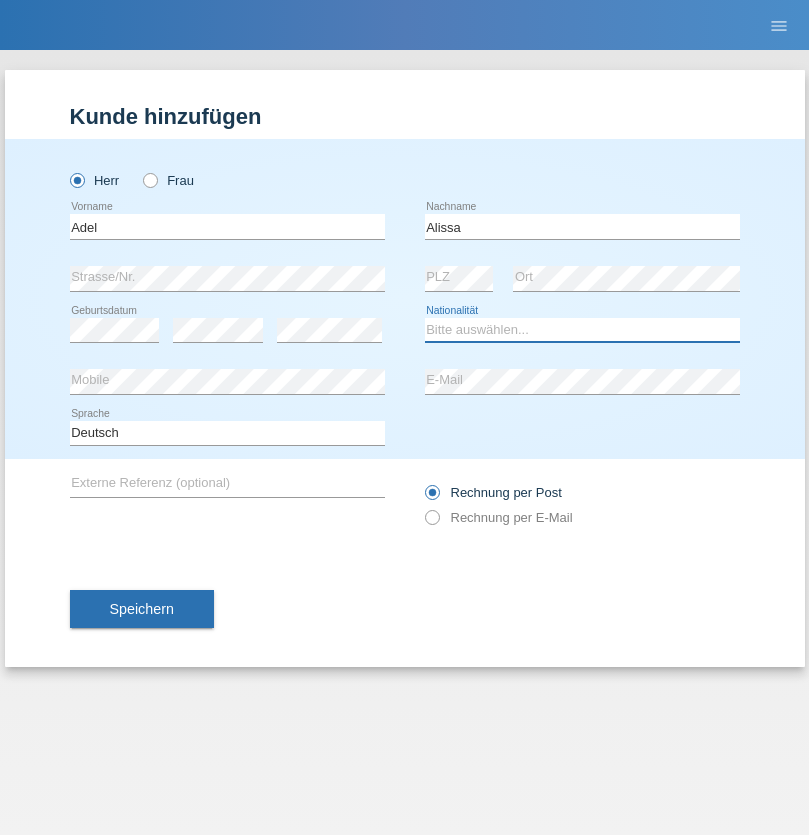 select on "SY" 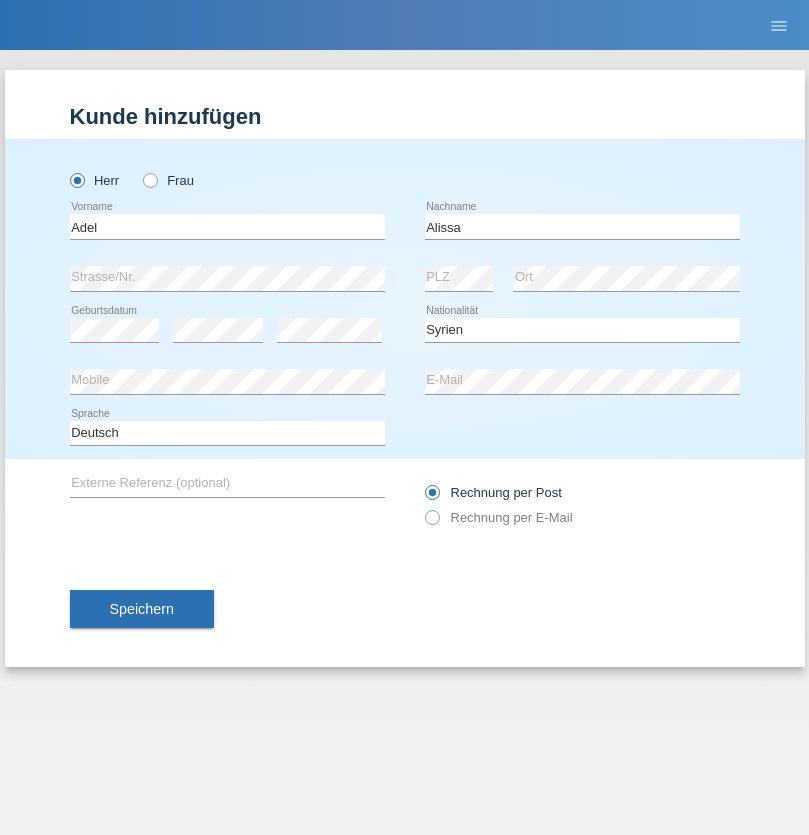 select on "C" 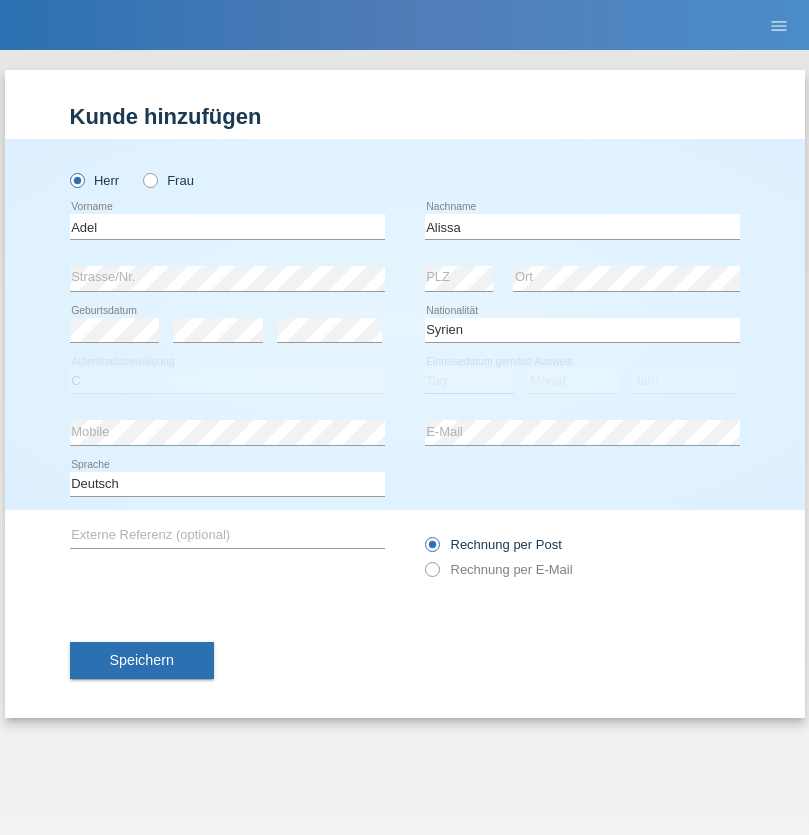 select on "20" 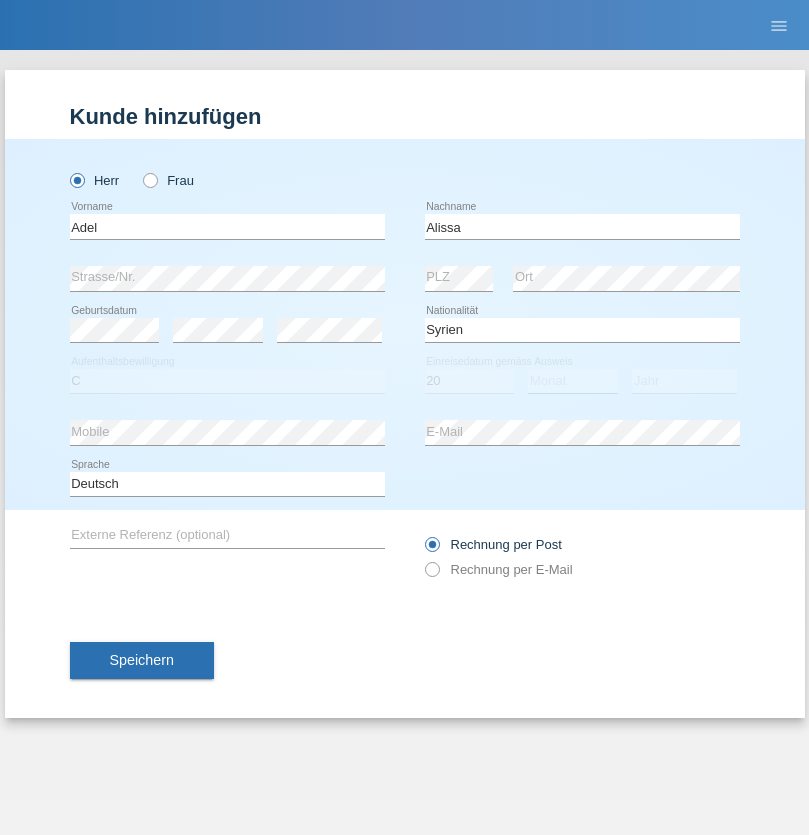 select on "09" 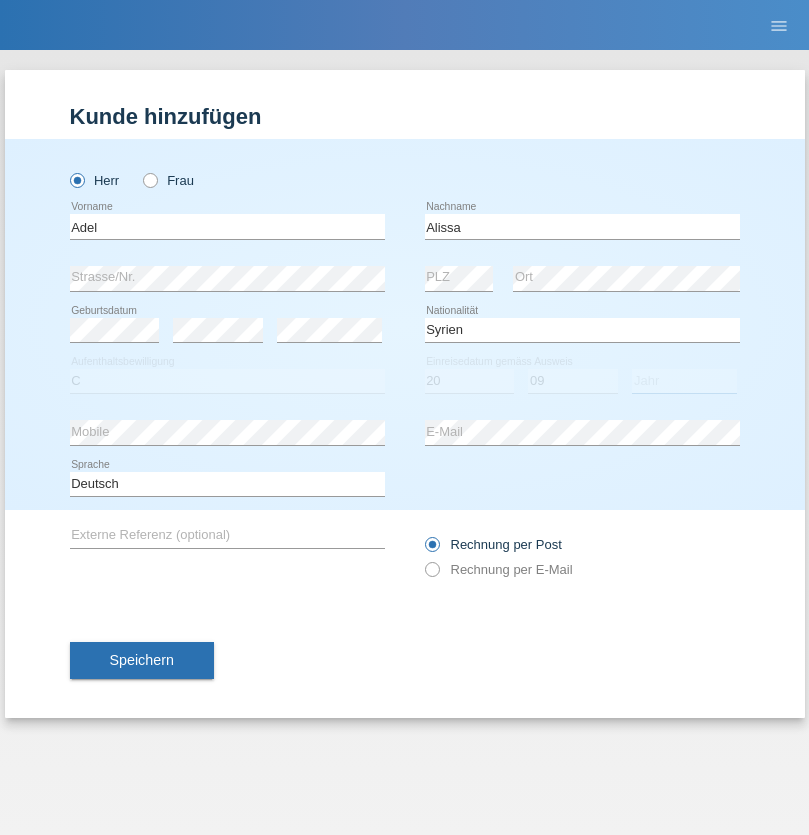 select on "2018" 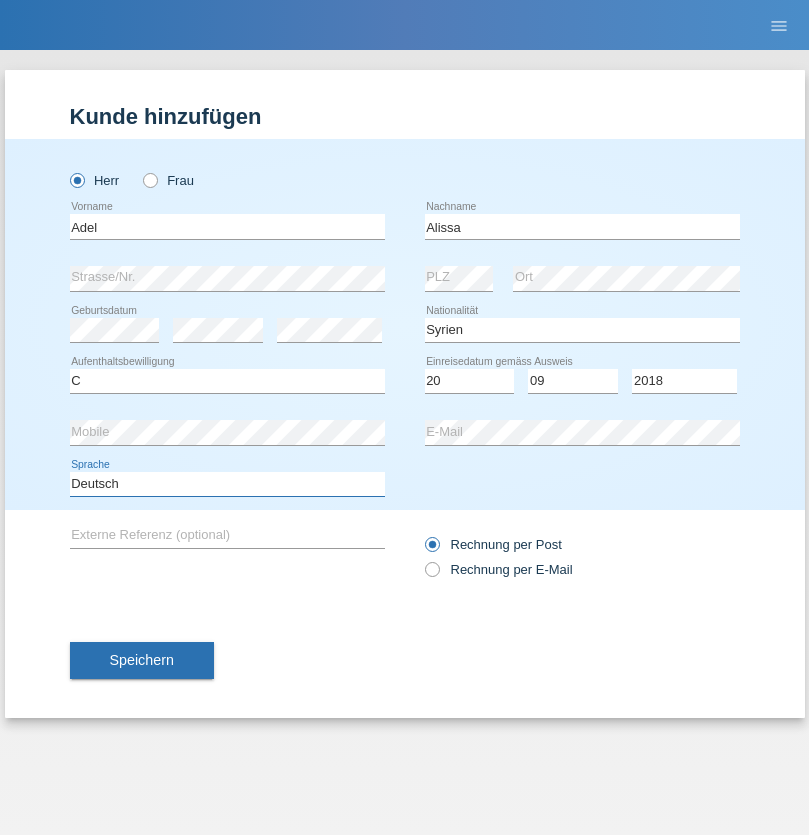 select on "en" 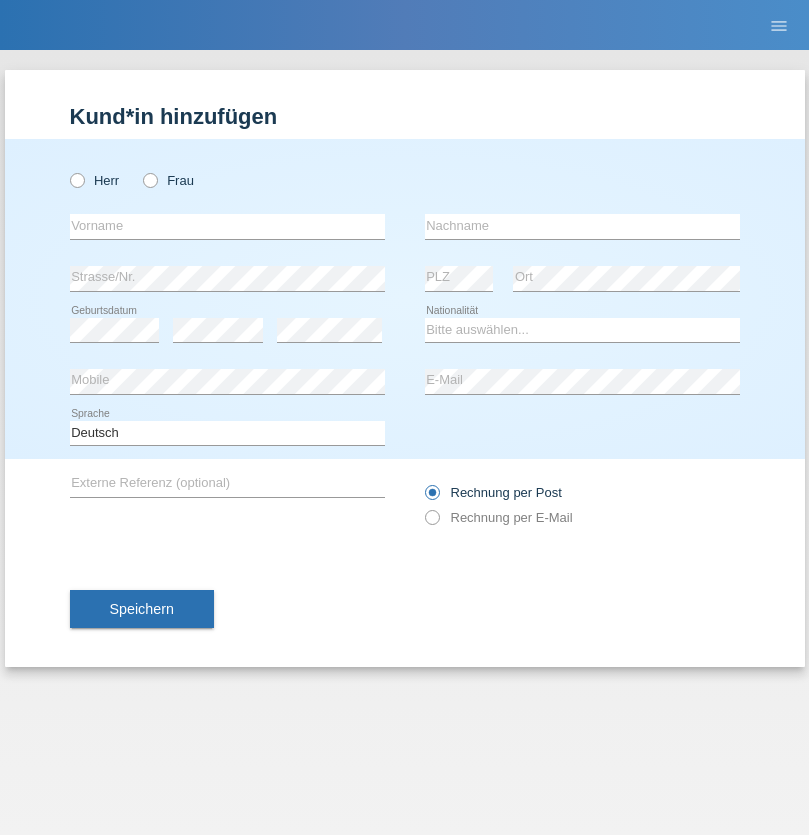 scroll, scrollTop: 0, scrollLeft: 0, axis: both 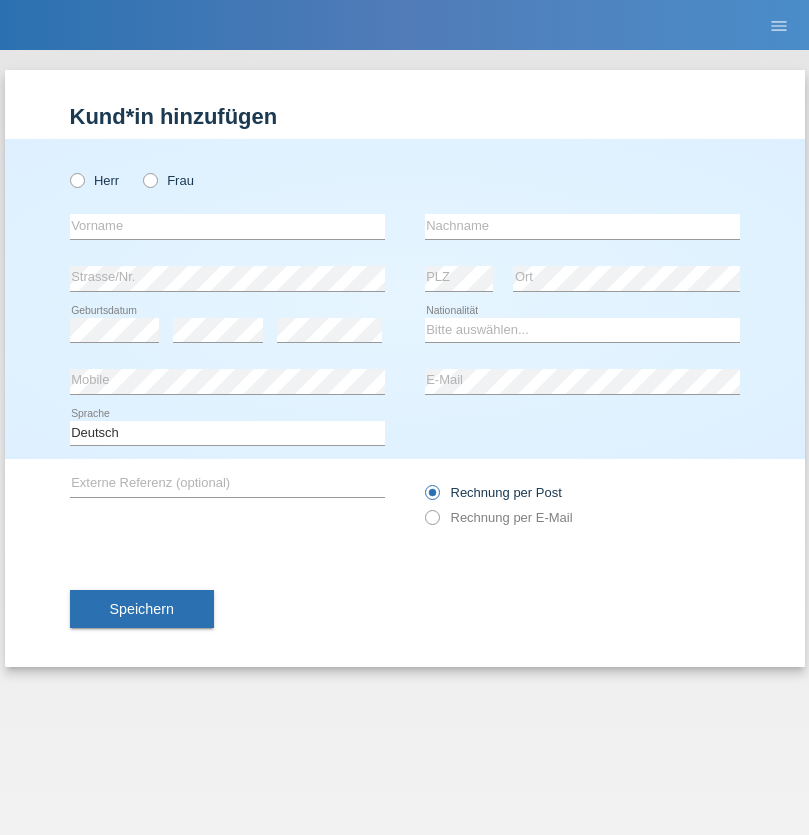 radio on "true" 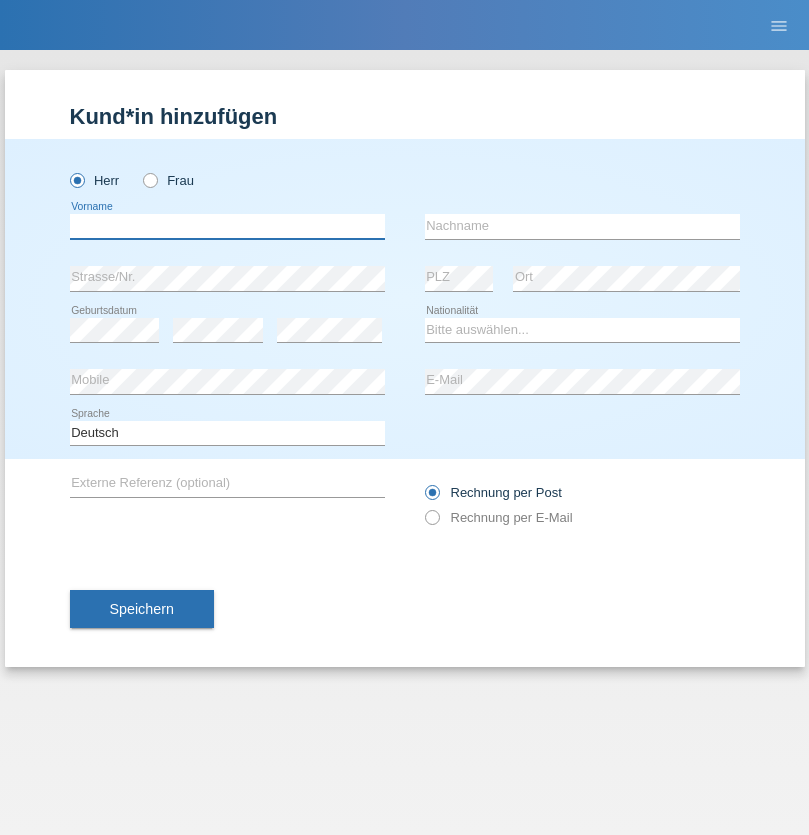 click at bounding box center [227, 226] 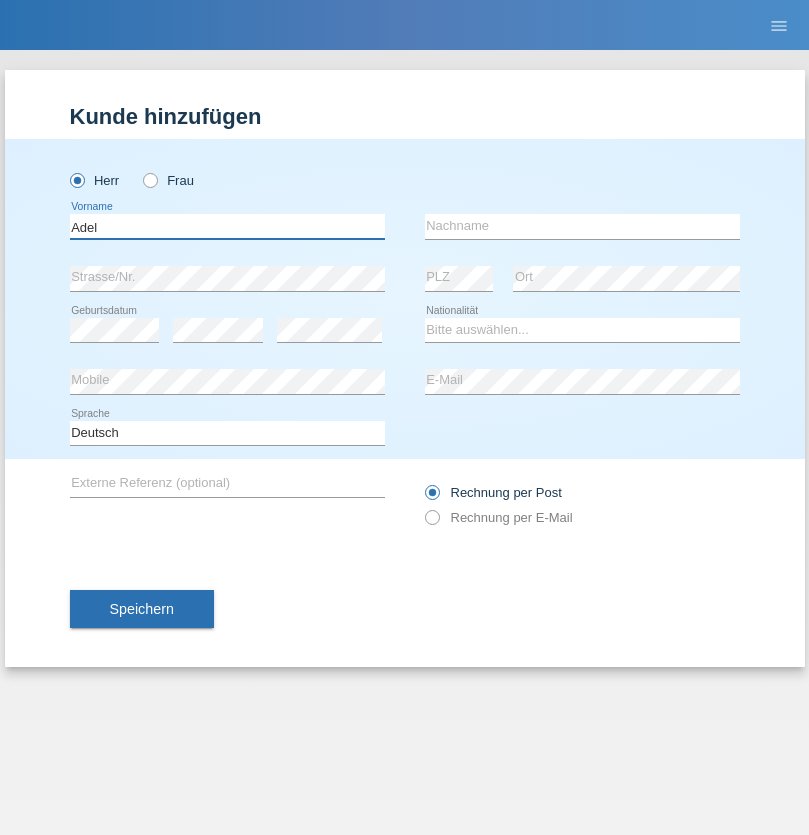 type on "Adel" 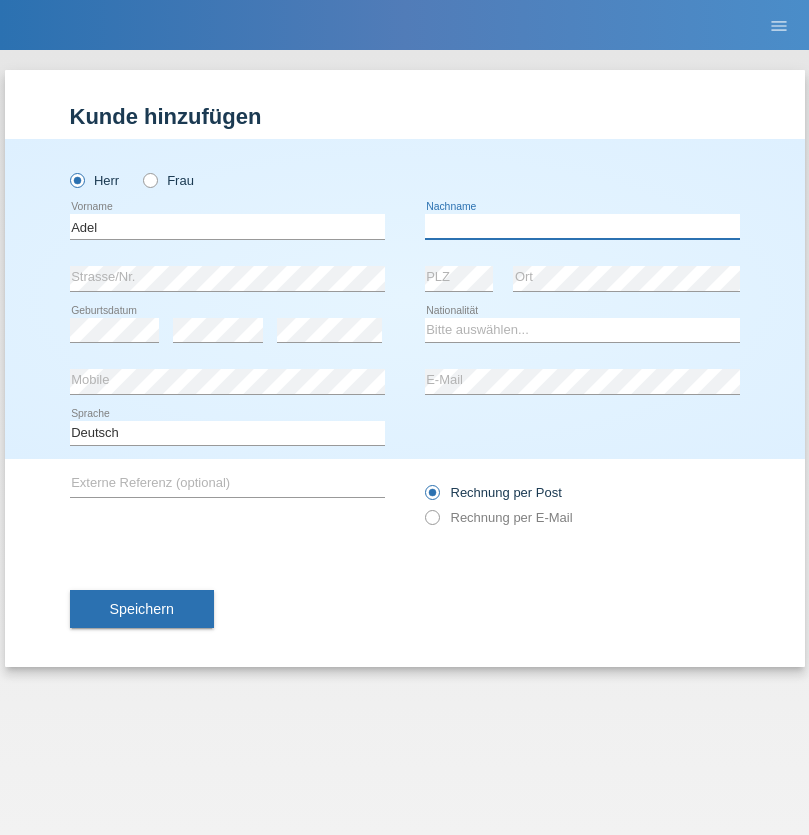 click at bounding box center [582, 226] 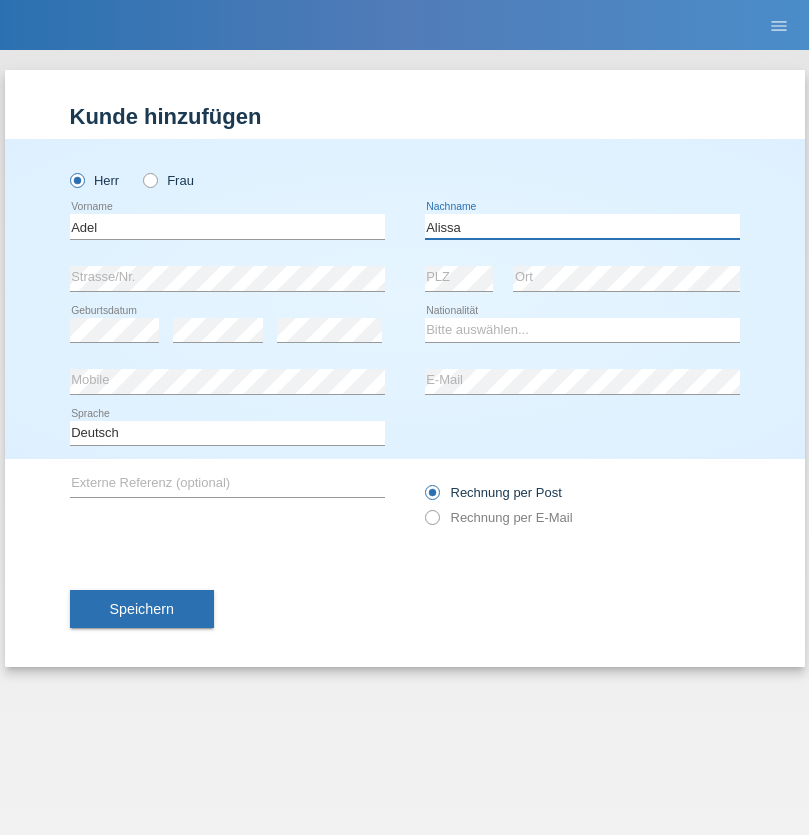 type on "Alissa" 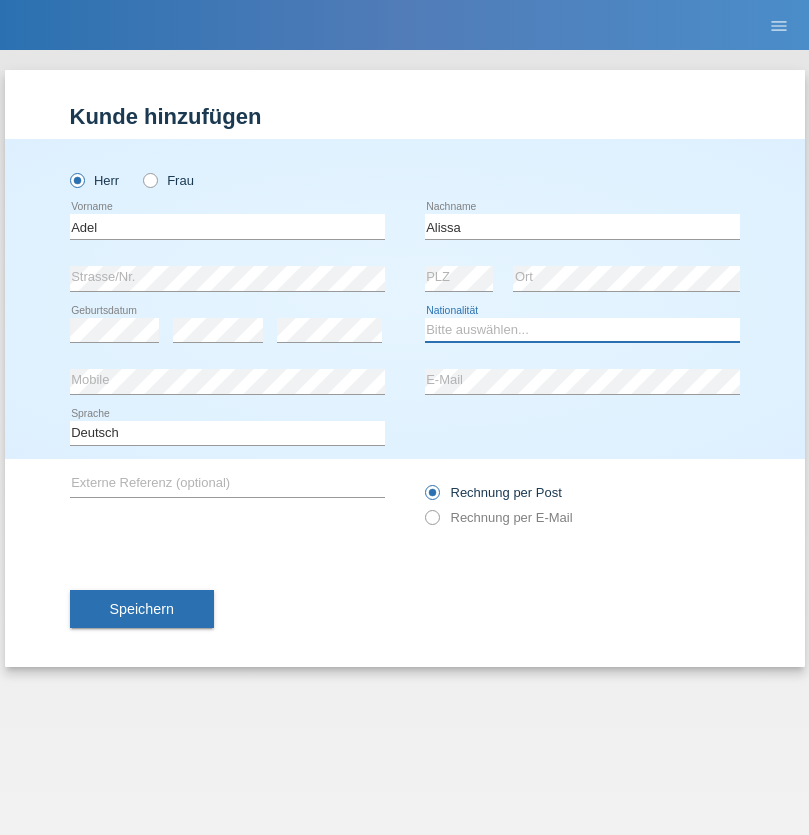 select on "SY" 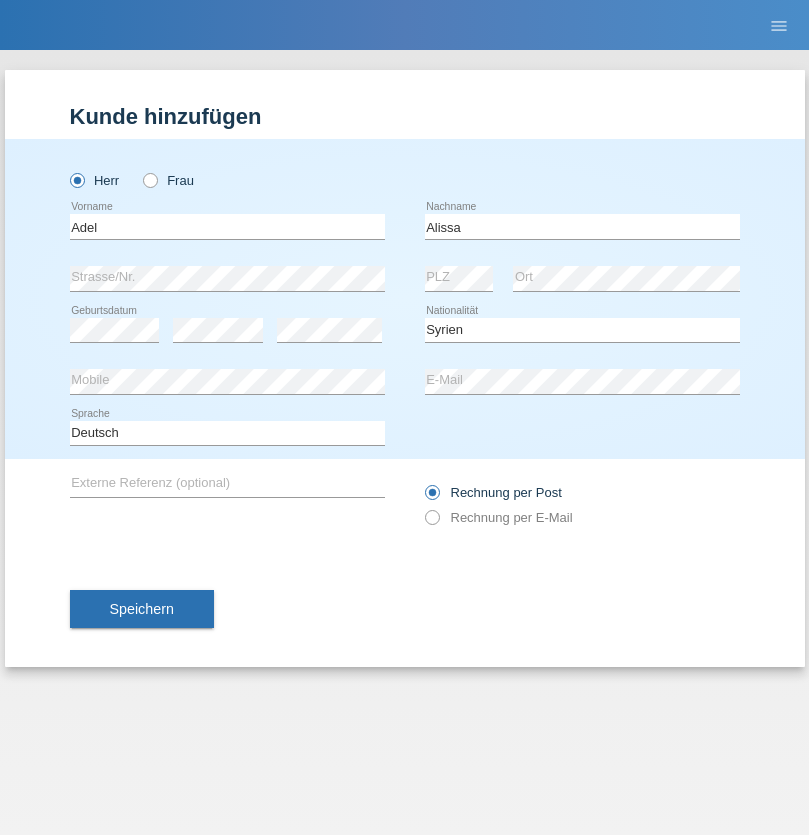 select on "C" 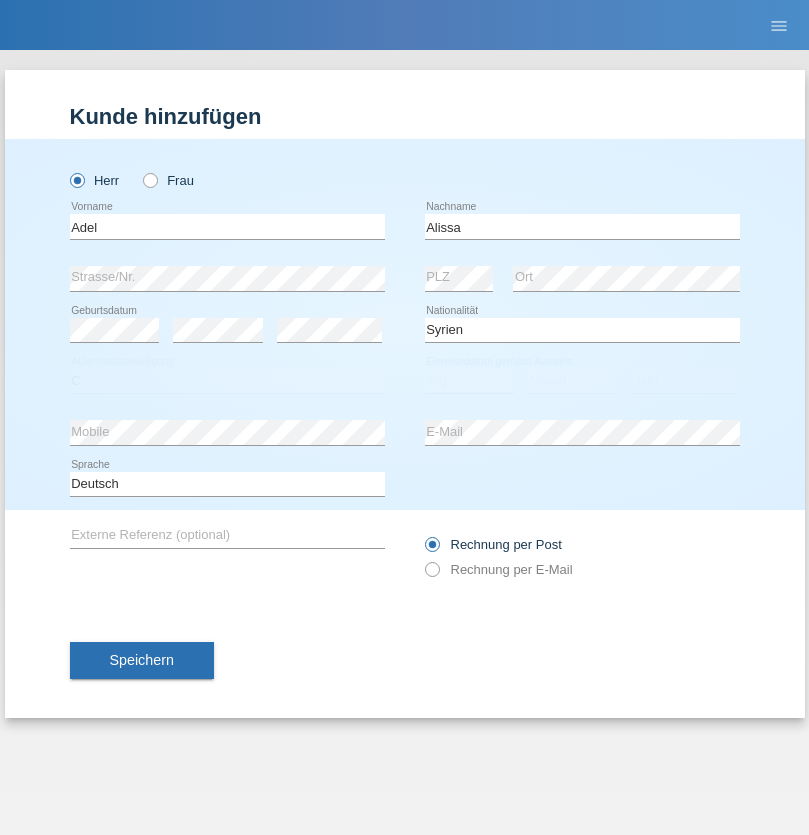 select on "20" 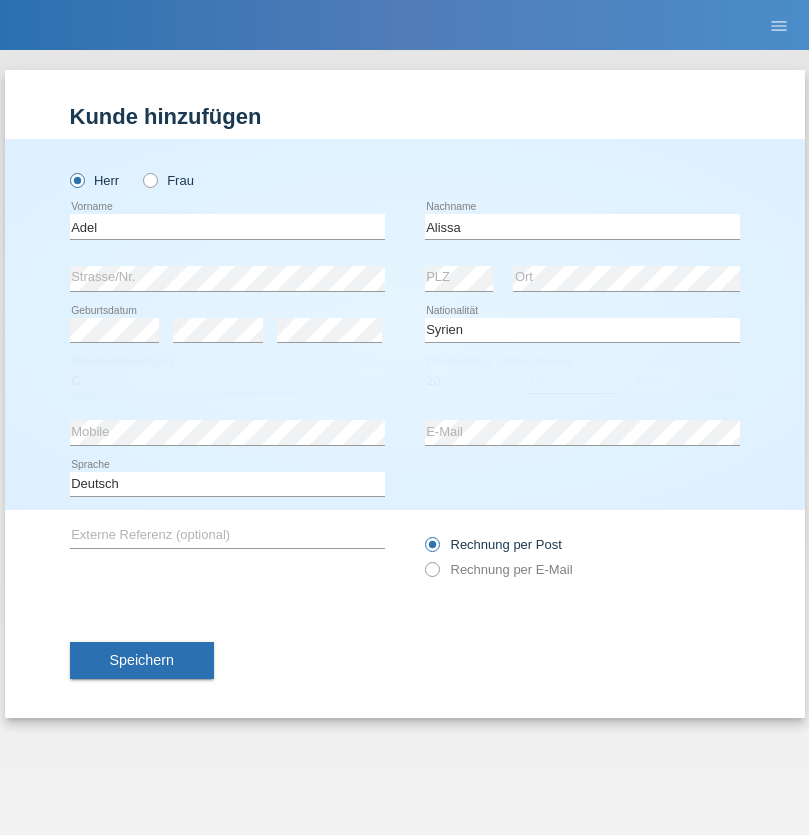 select on "09" 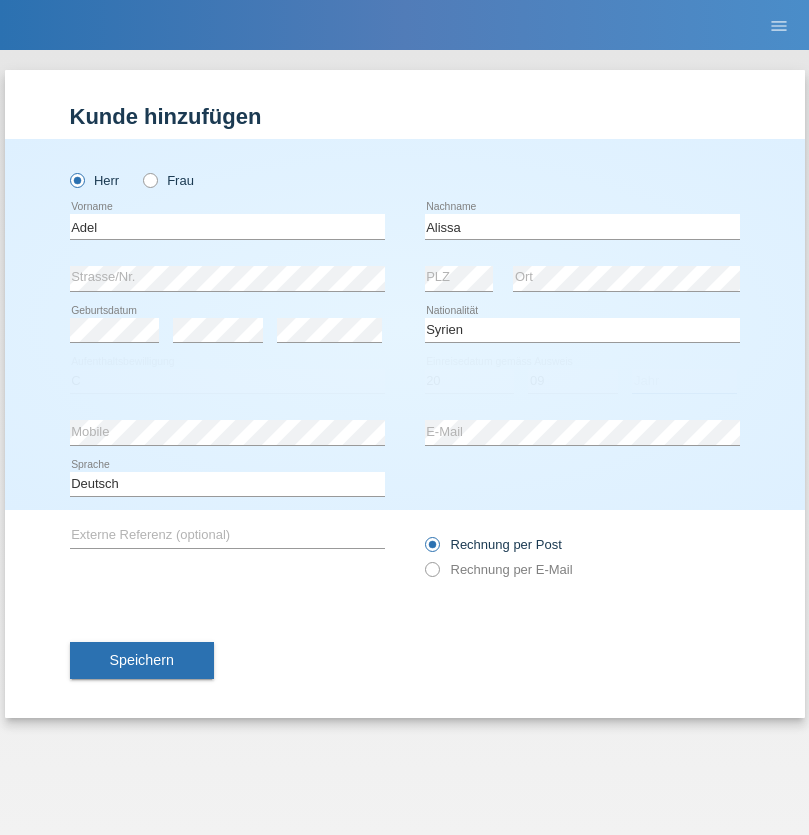 select on "2018" 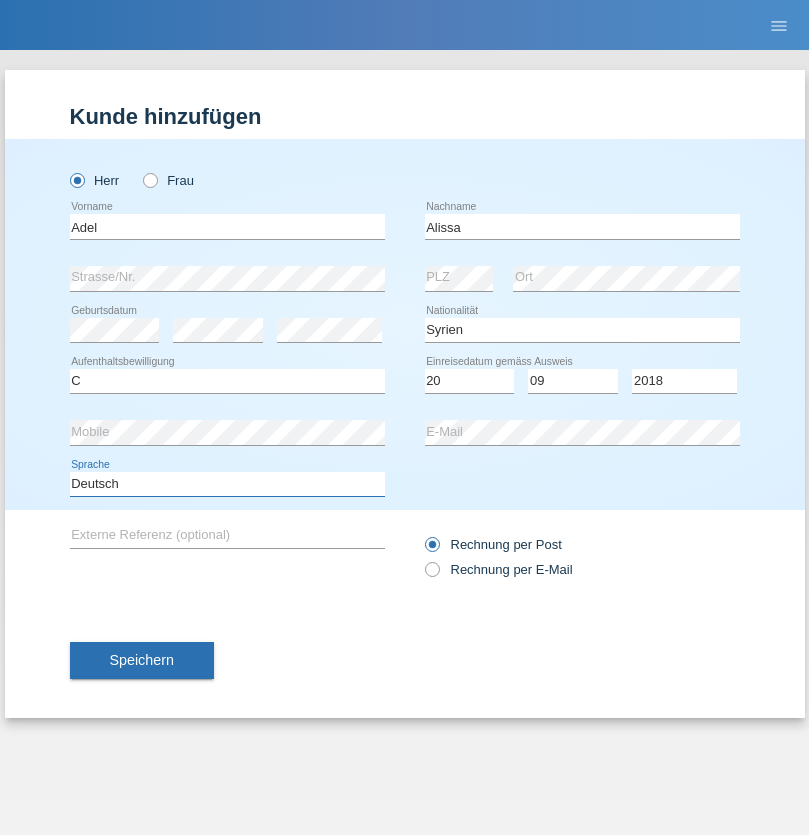 select on "en" 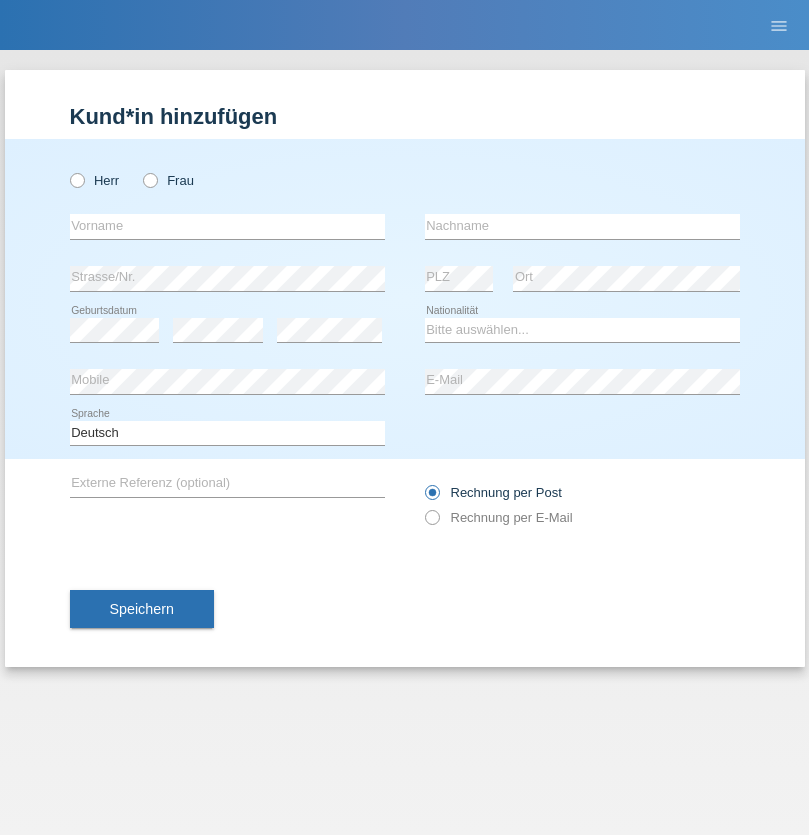 scroll, scrollTop: 0, scrollLeft: 0, axis: both 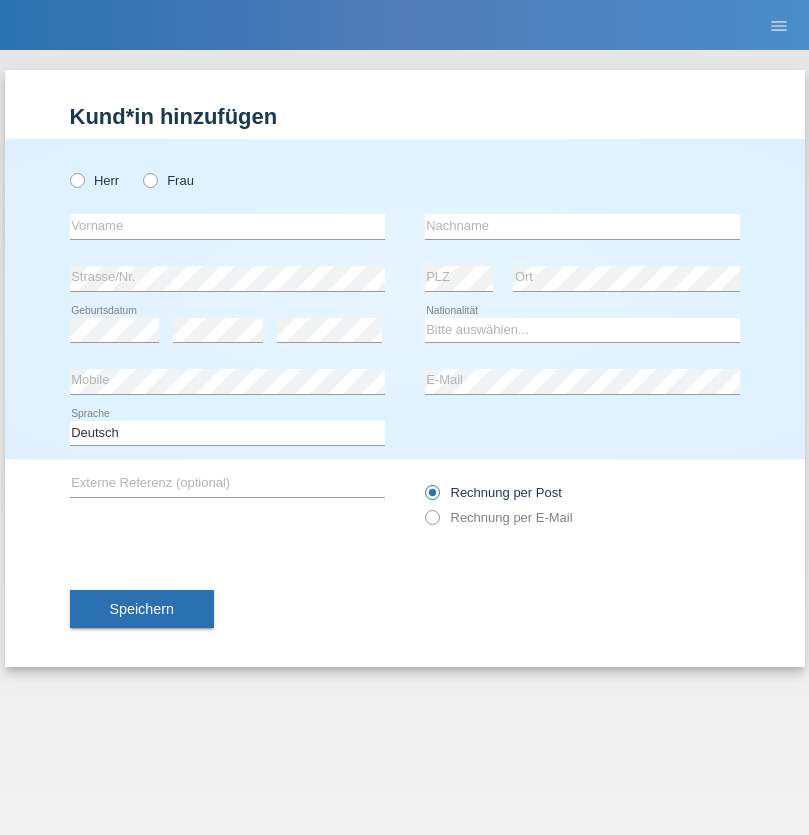 radio on "true" 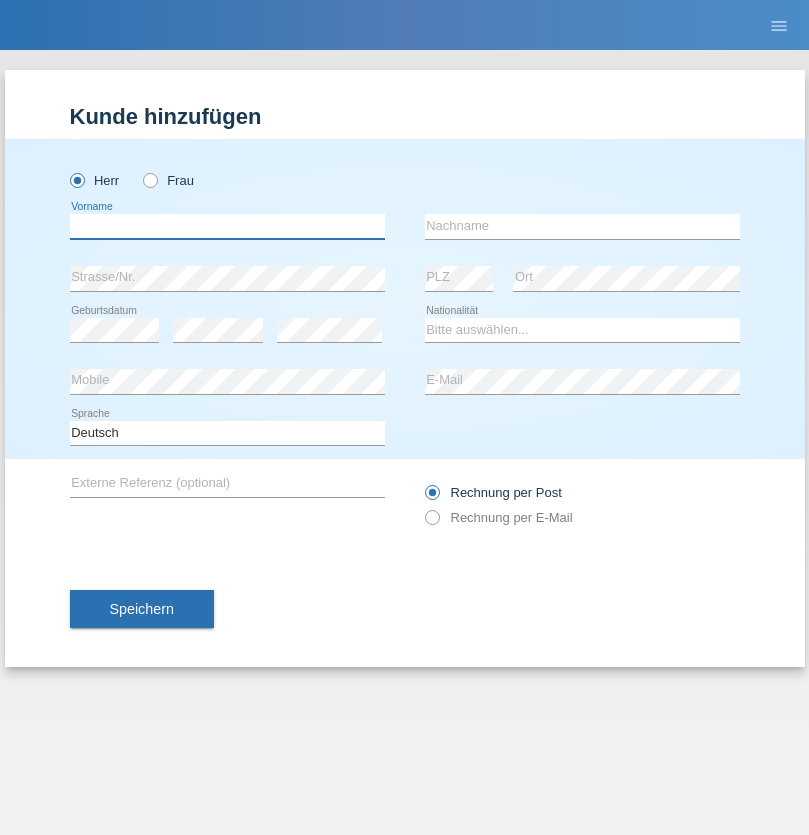 click at bounding box center (227, 226) 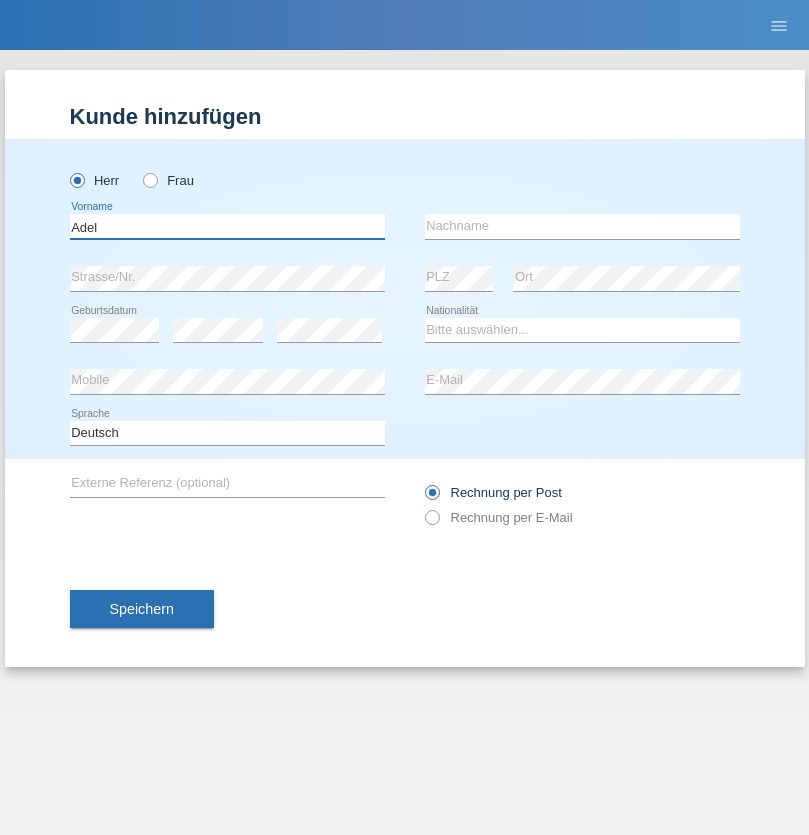 type on "Adel" 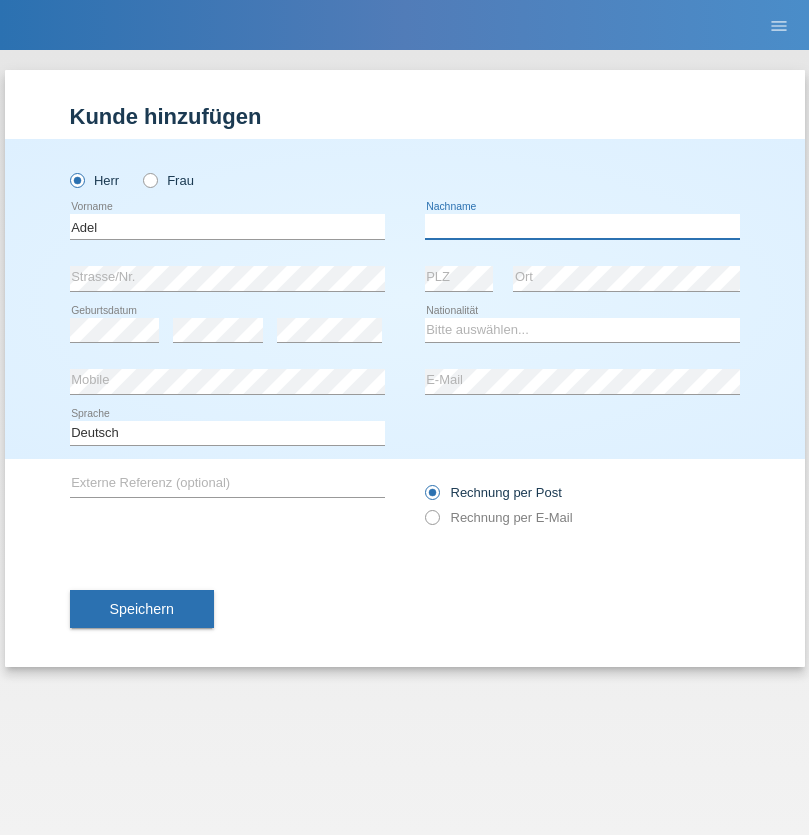 click at bounding box center (582, 226) 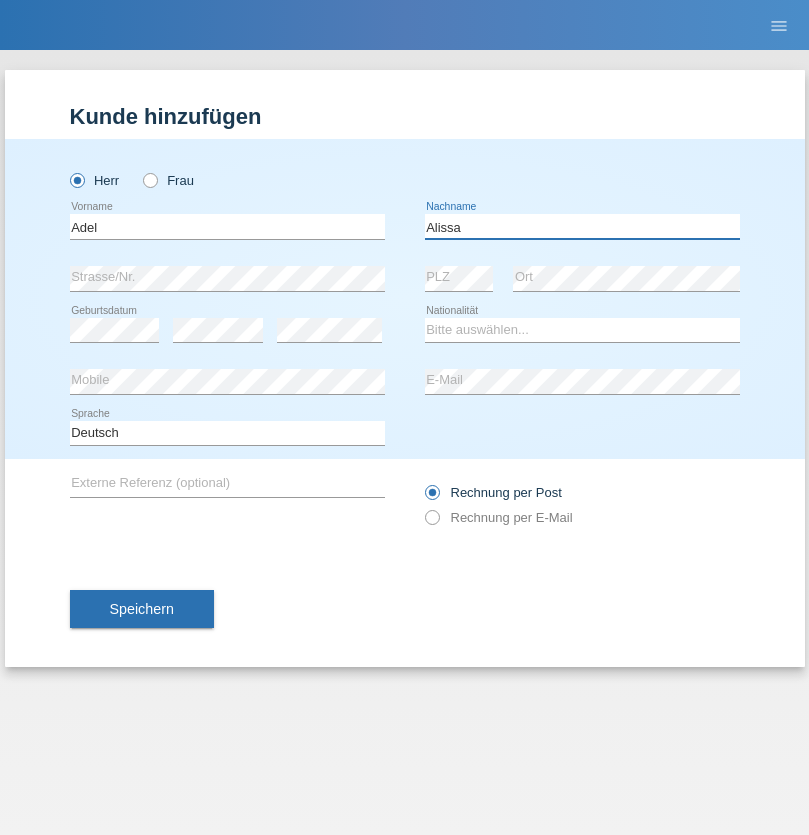 type on "Alissa" 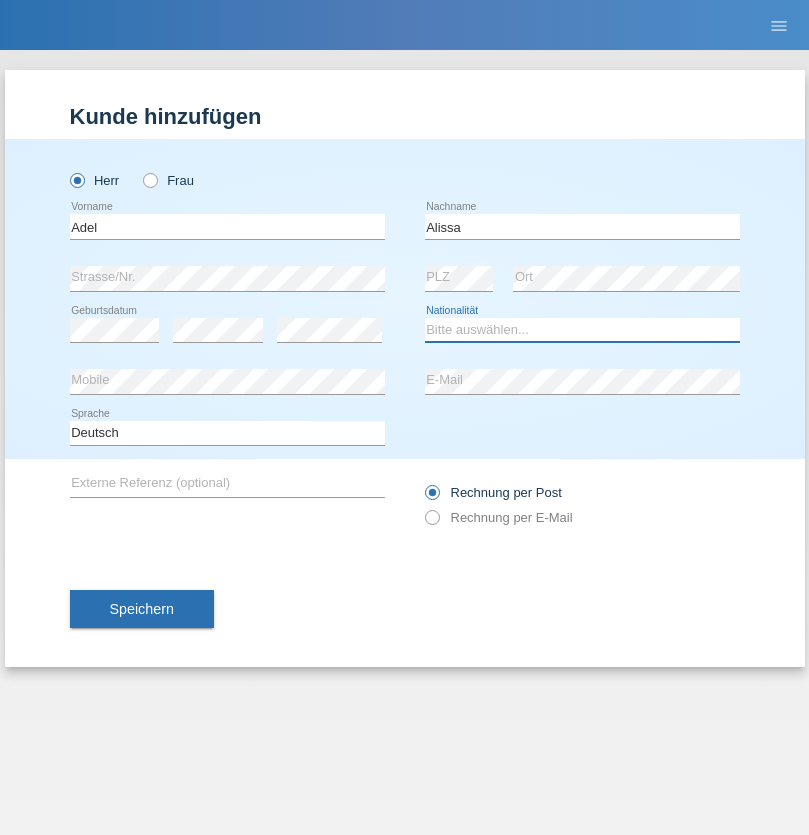 select on "SY" 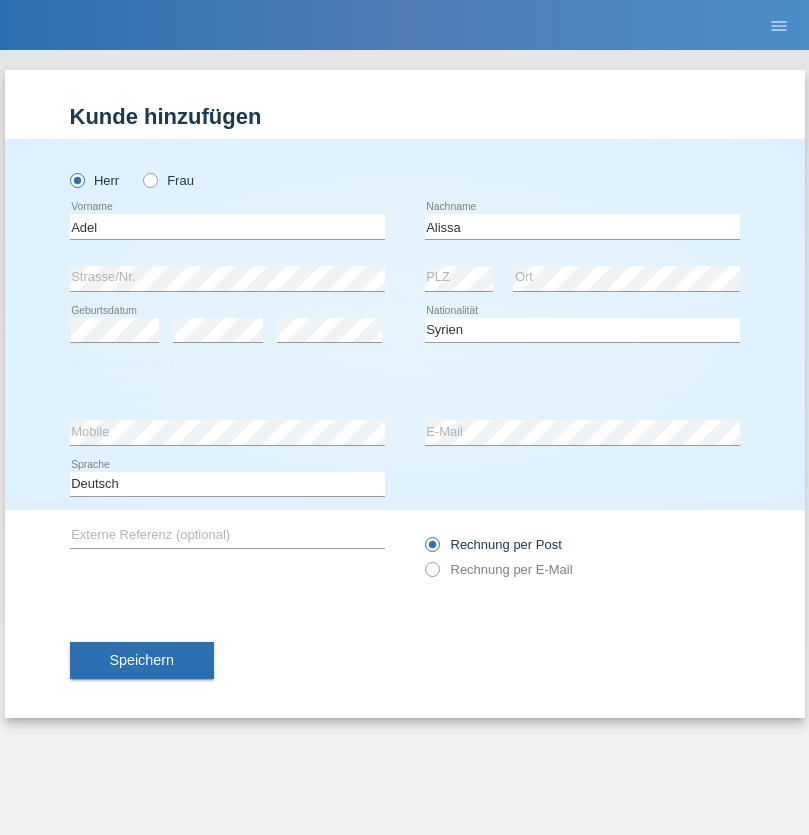 select on "C" 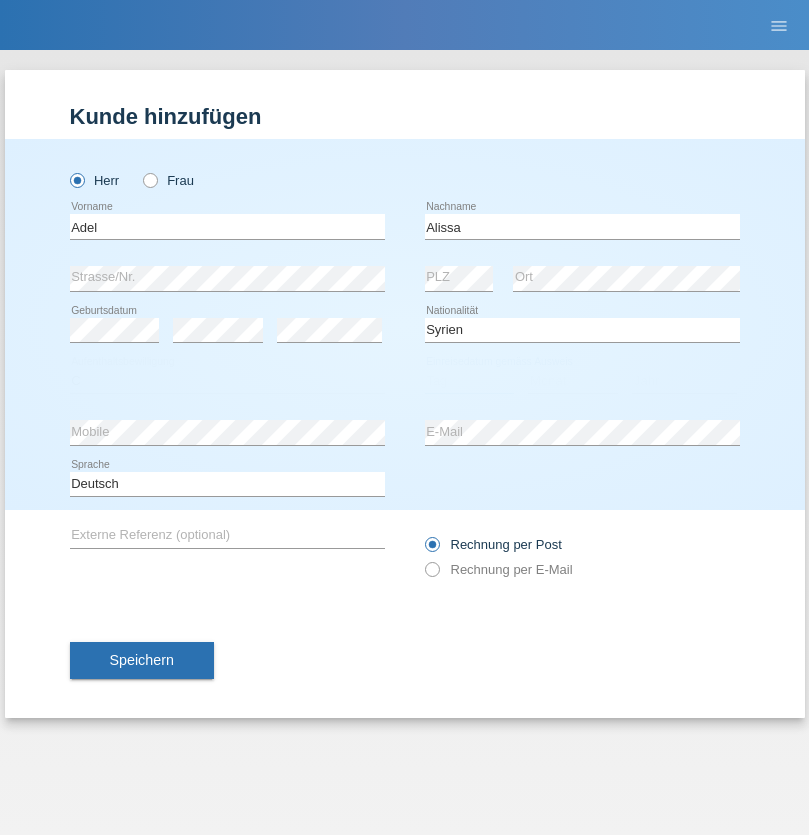 select on "20" 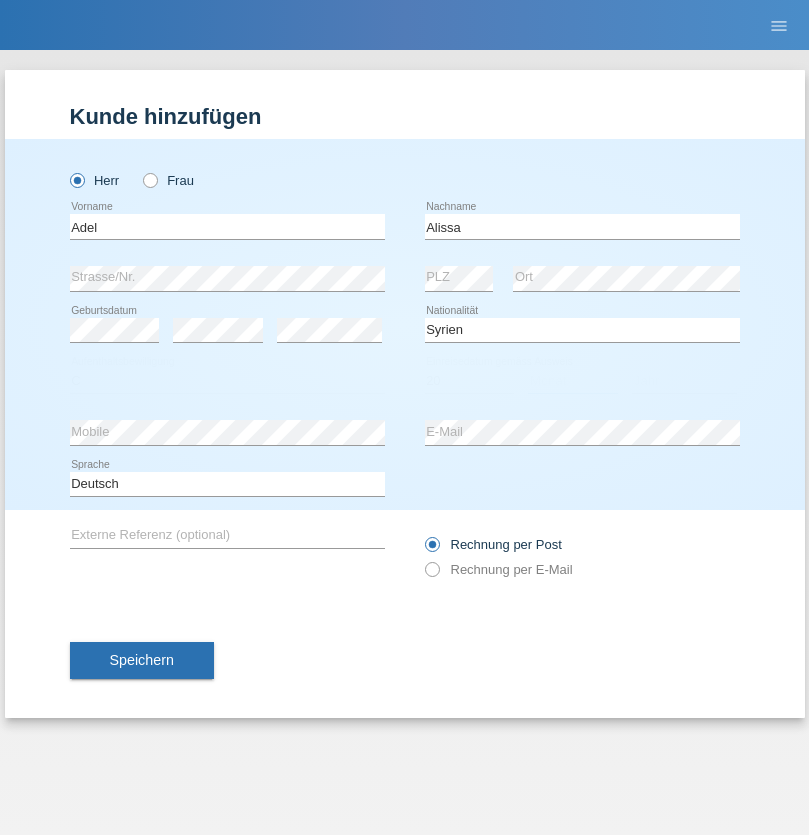 select on "09" 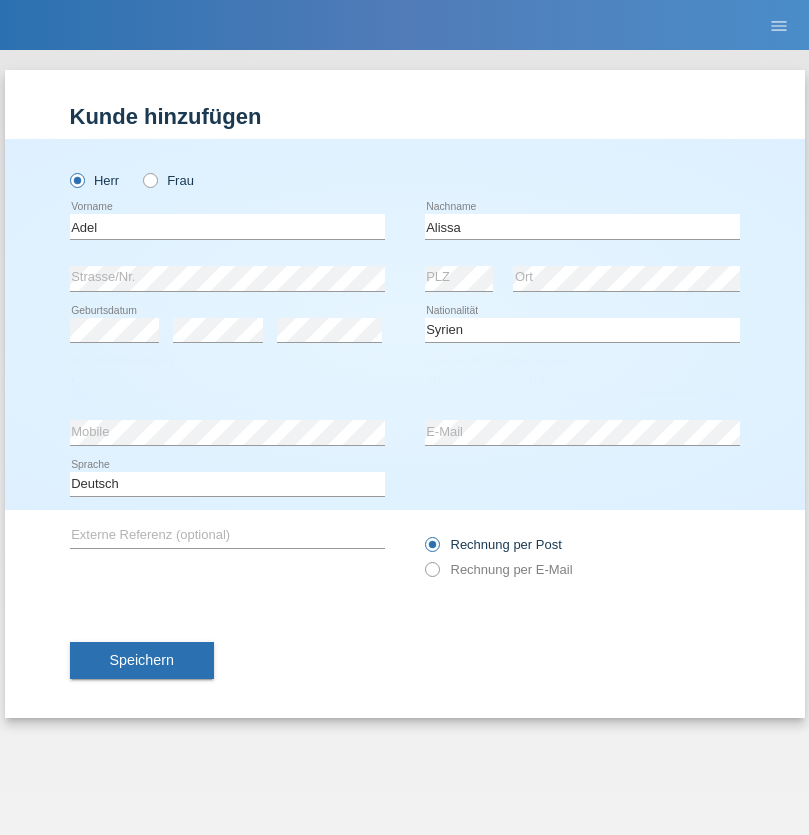 select on "2018" 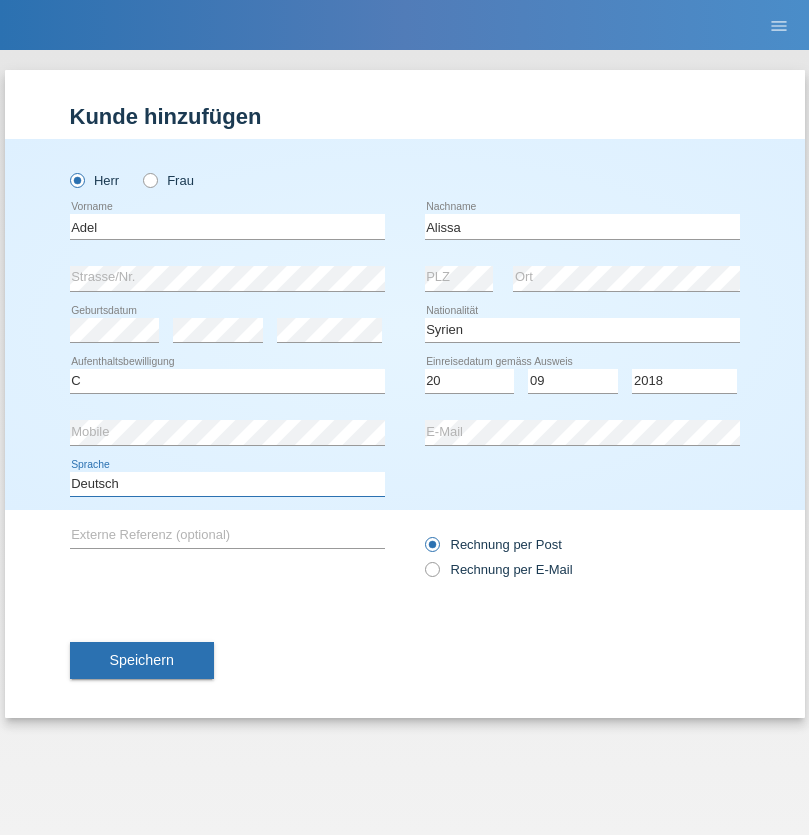 select on "en" 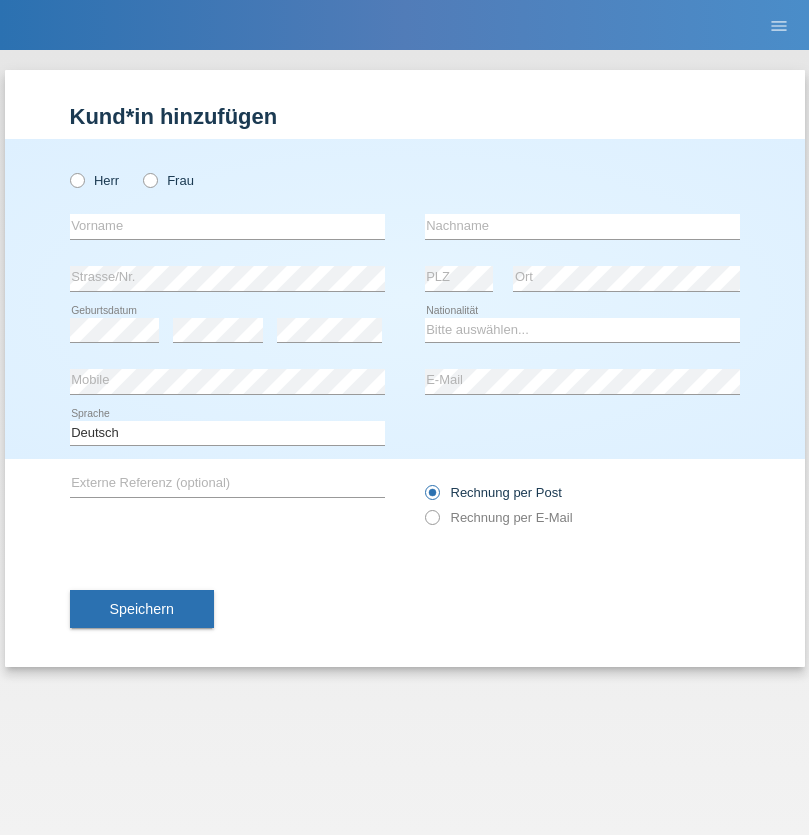 scroll, scrollTop: 0, scrollLeft: 0, axis: both 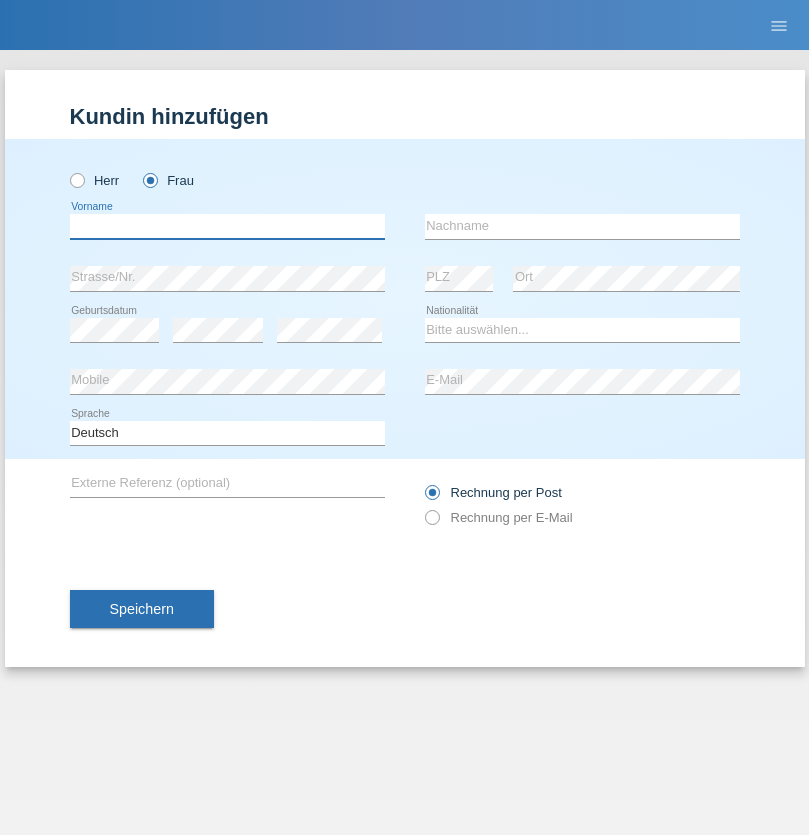 click at bounding box center [227, 226] 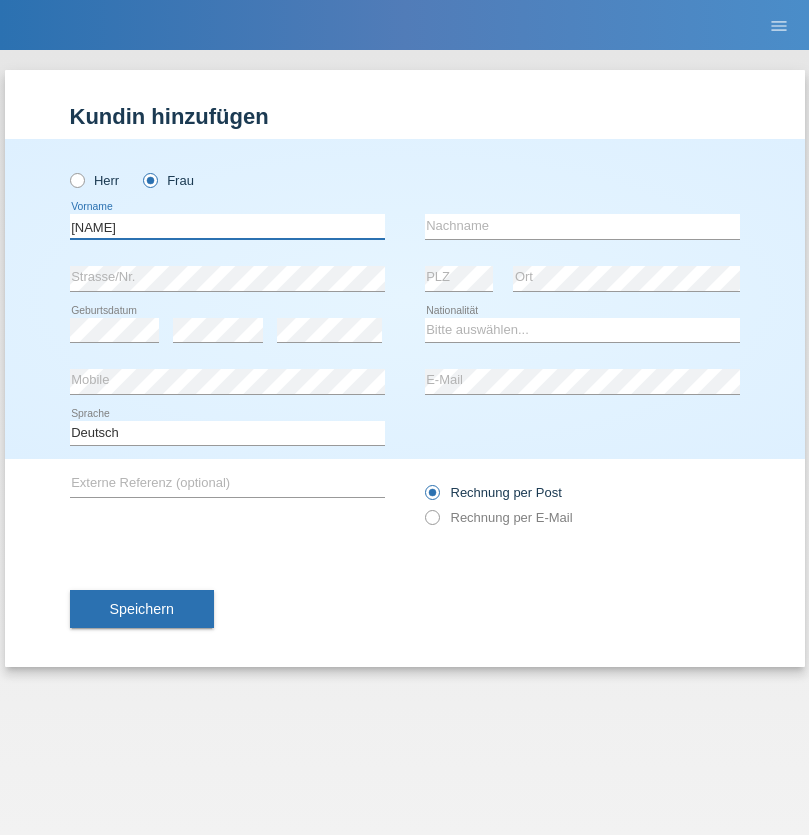 type on "[NAME]" 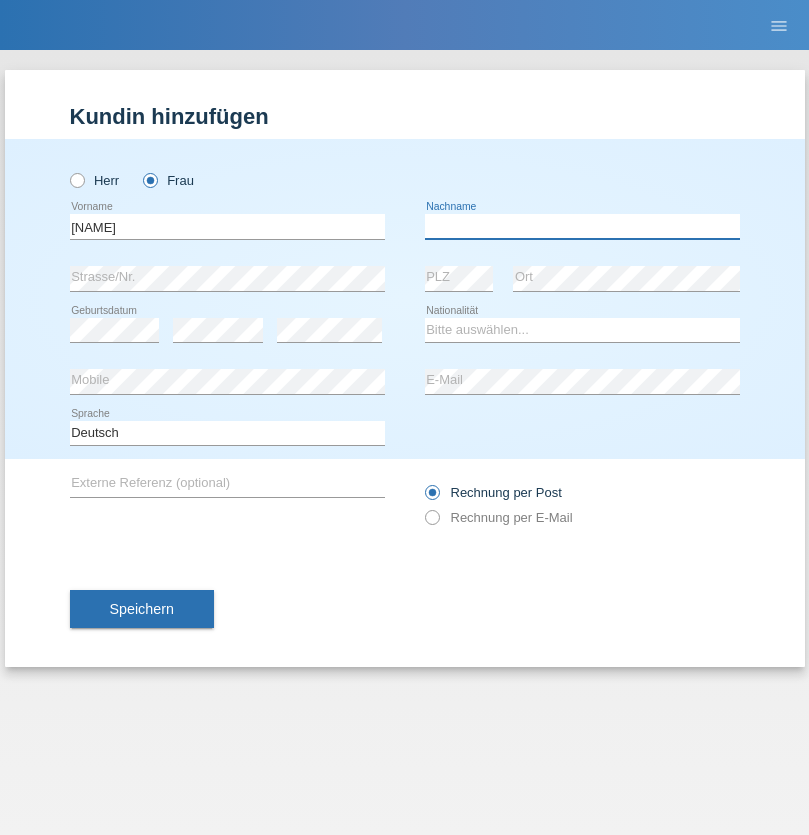 click at bounding box center [582, 226] 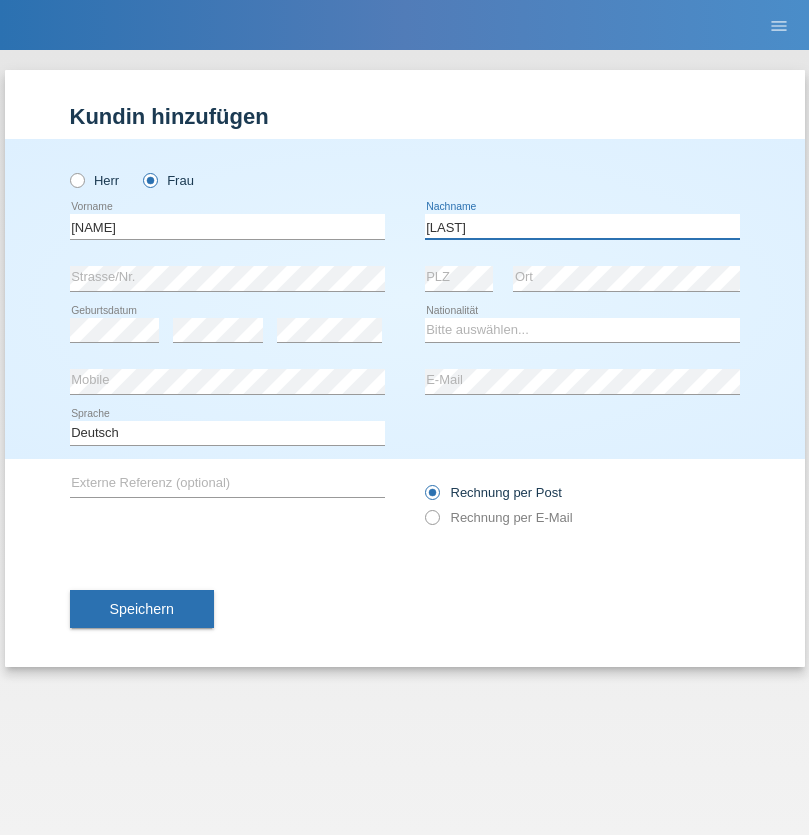 type on "[LAST]" 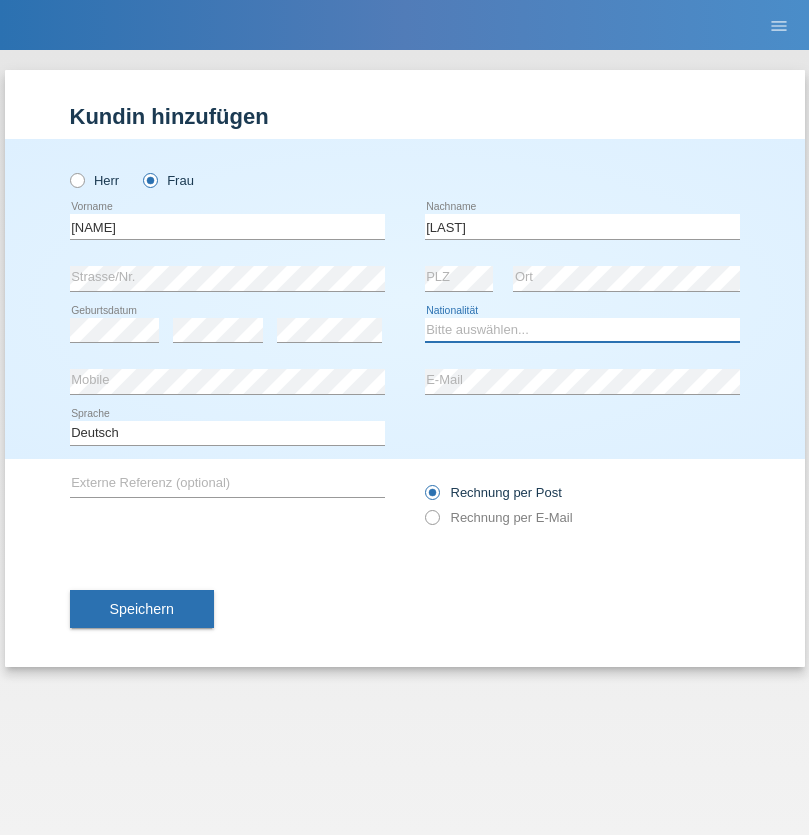 select on "CH" 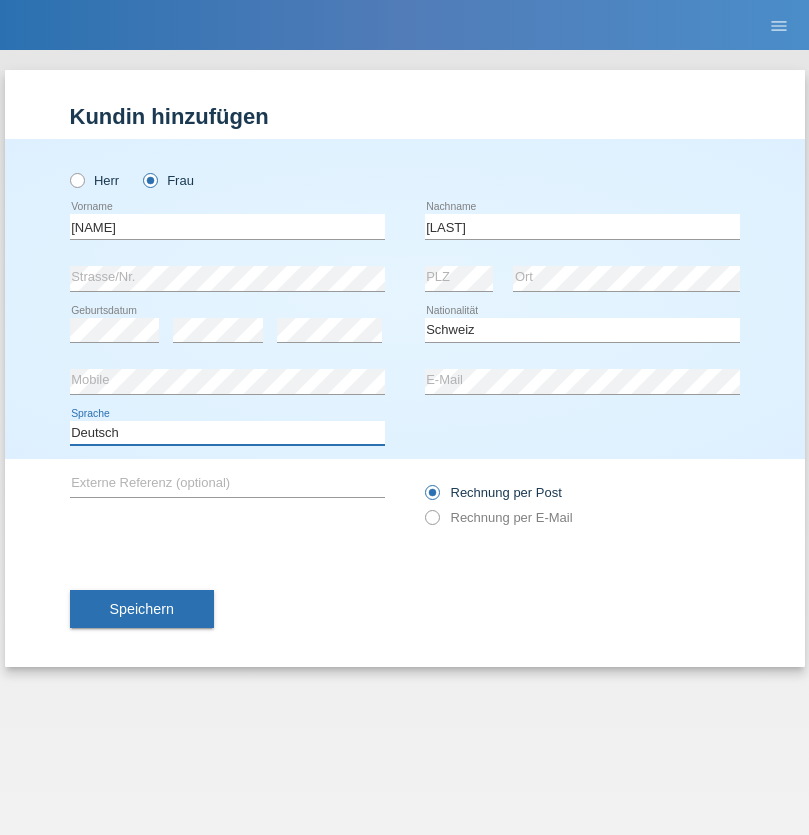 select on "en" 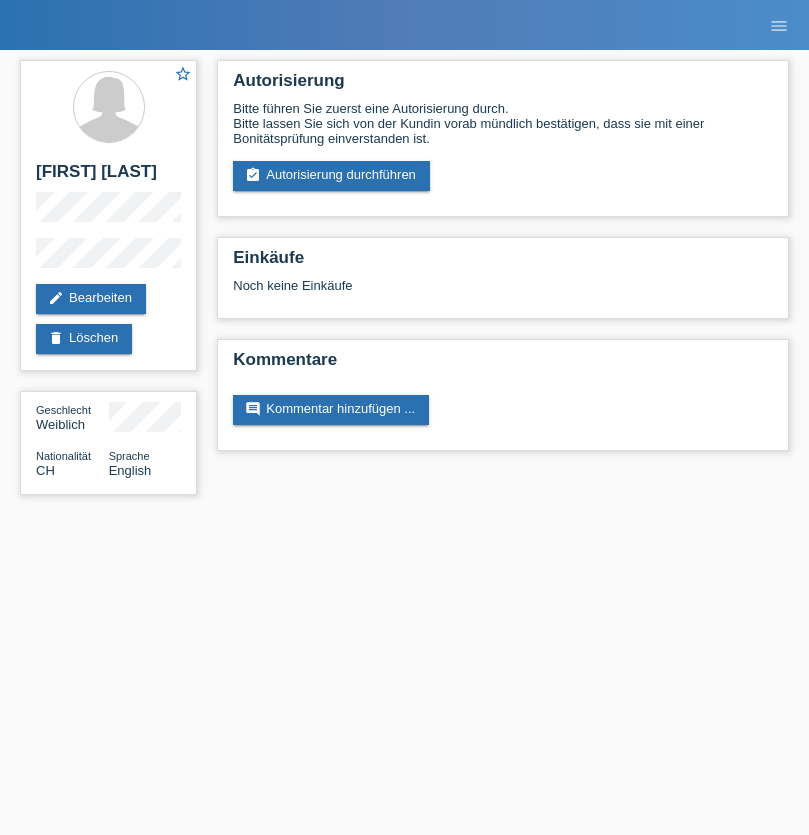 scroll, scrollTop: 0, scrollLeft: 0, axis: both 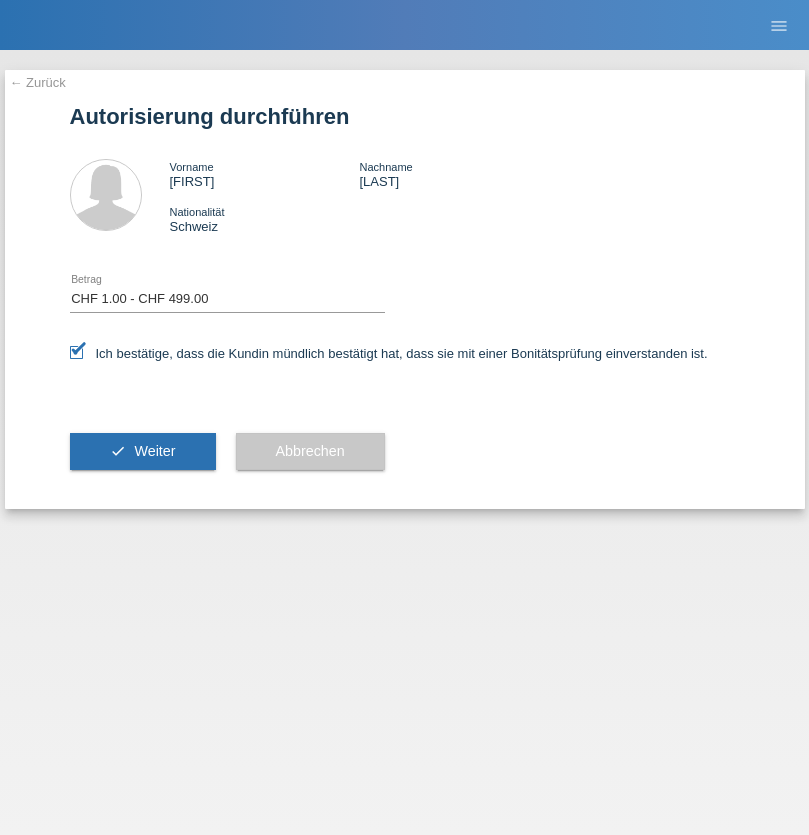 select on "1" 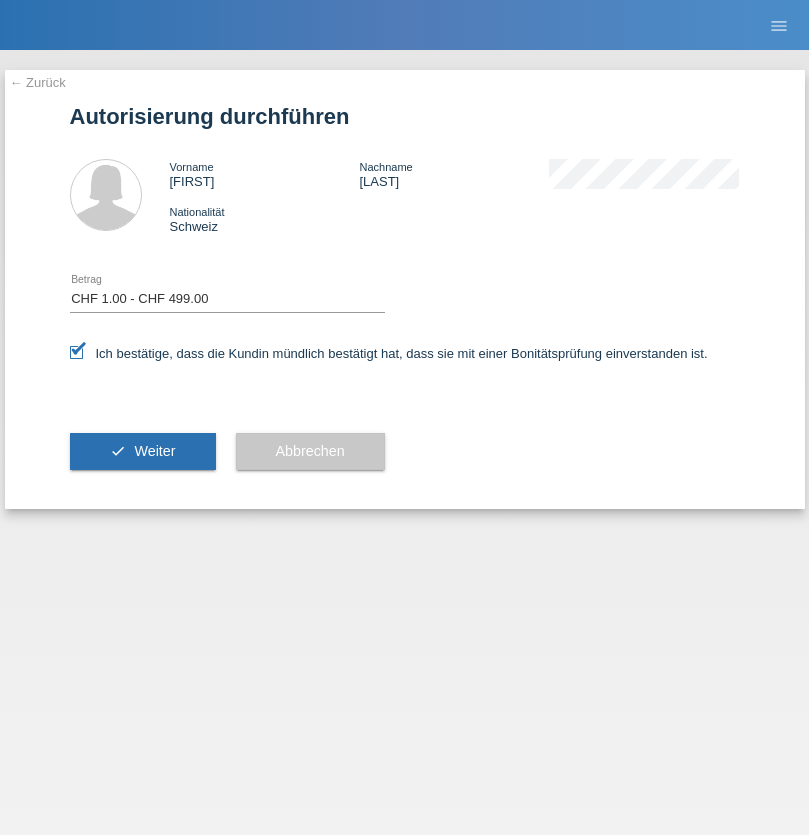 scroll, scrollTop: 0, scrollLeft: 0, axis: both 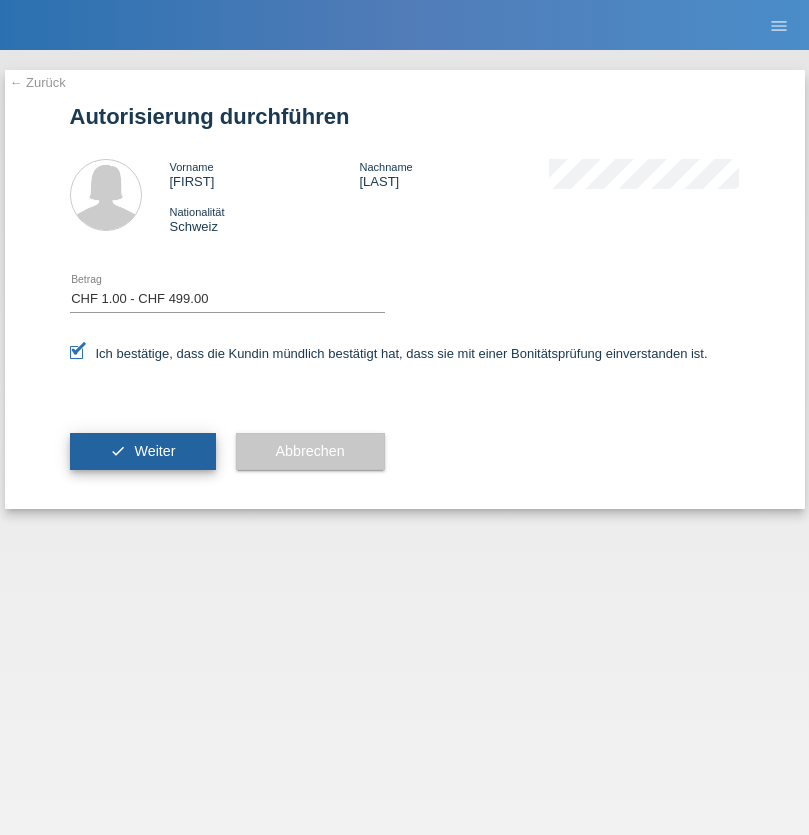 click on "Weiter" at bounding box center [154, 451] 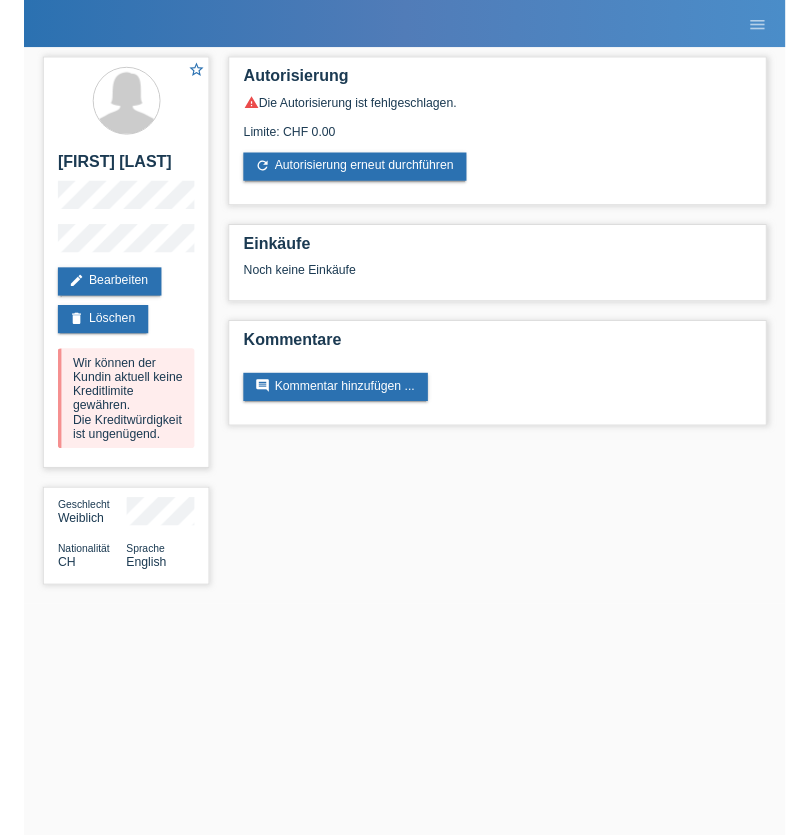 scroll, scrollTop: 0, scrollLeft: 0, axis: both 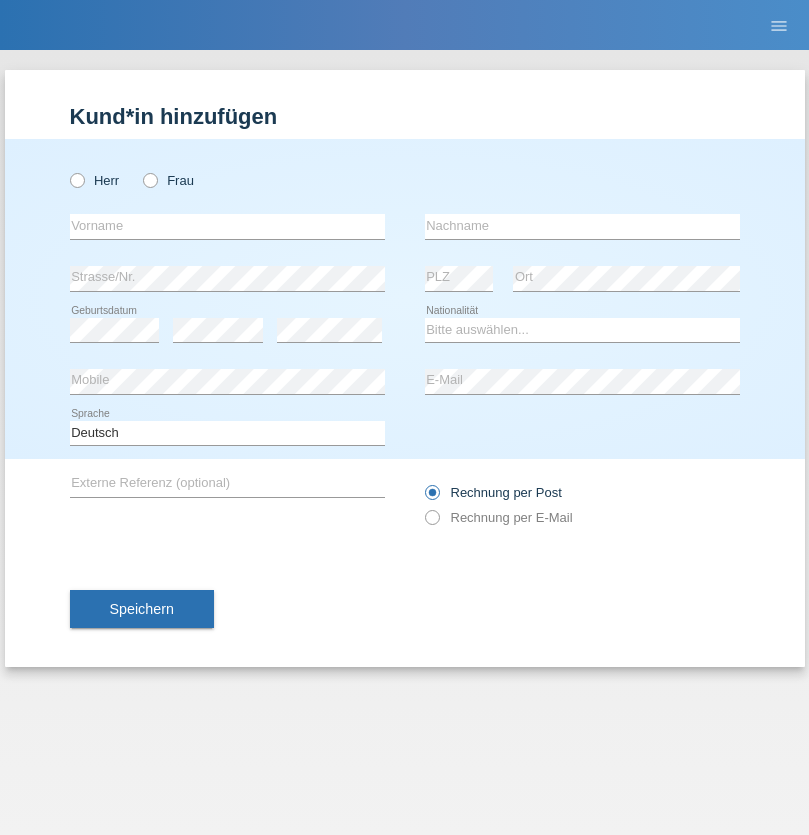 radio on "true" 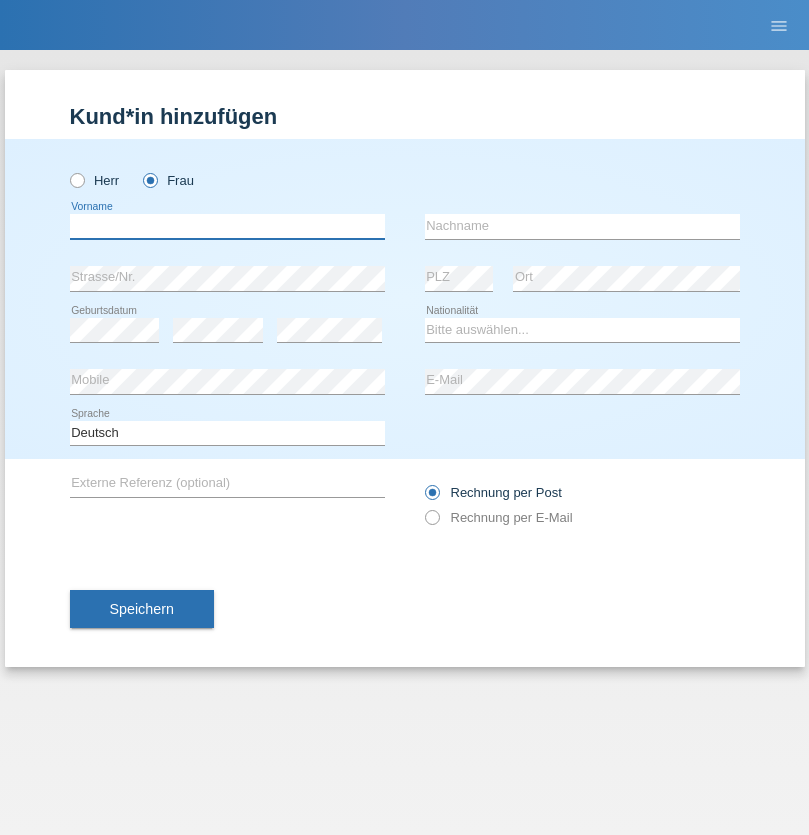 click at bounding box center (227, 226) 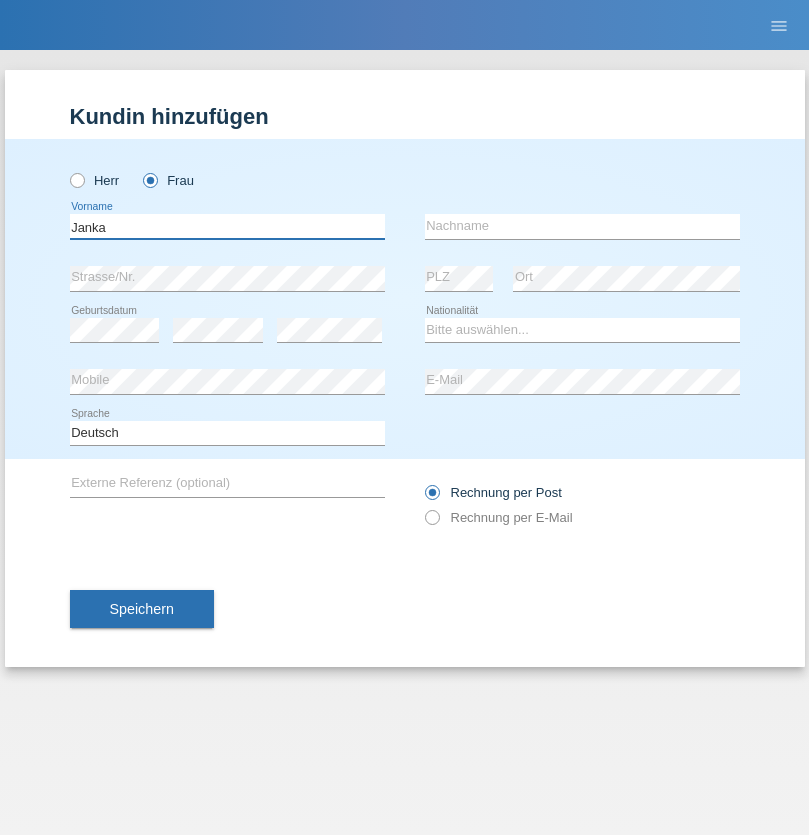 type on "Janka" 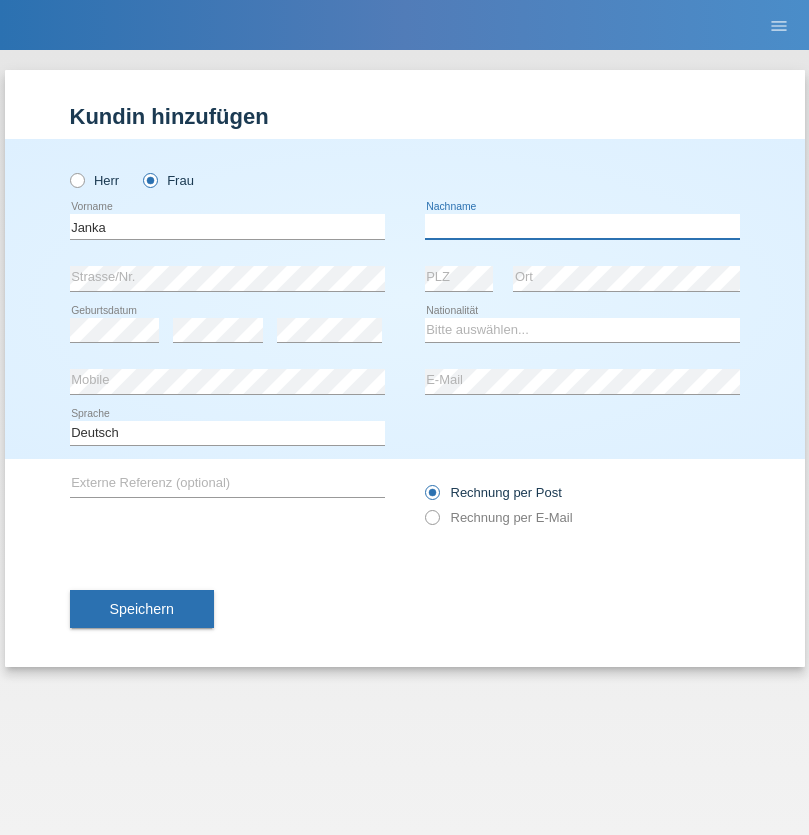 click at bounding box center (582, 226) 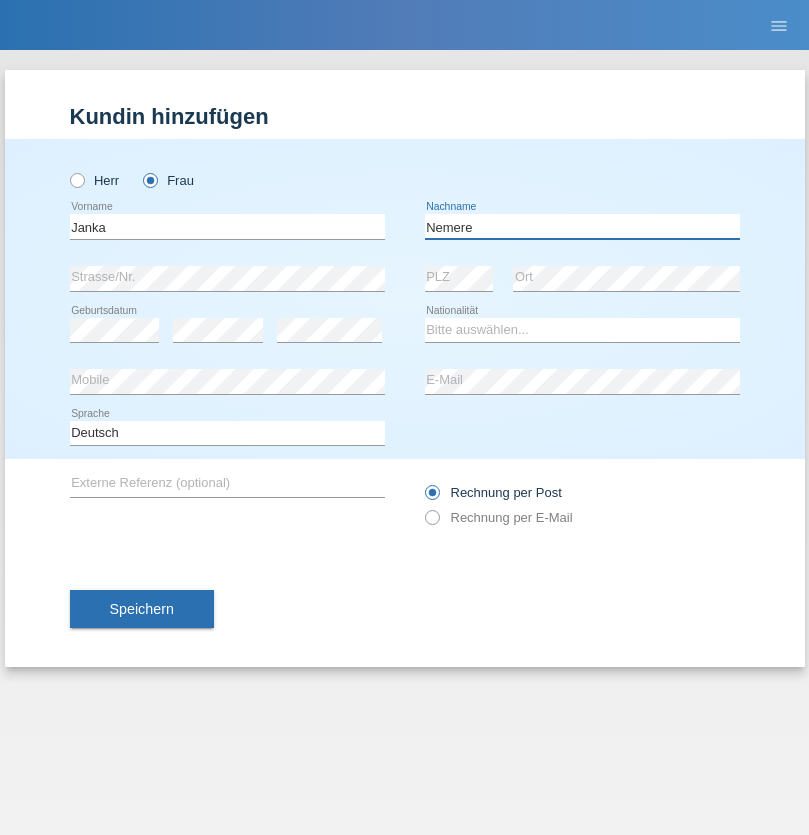 type on "Nemere" 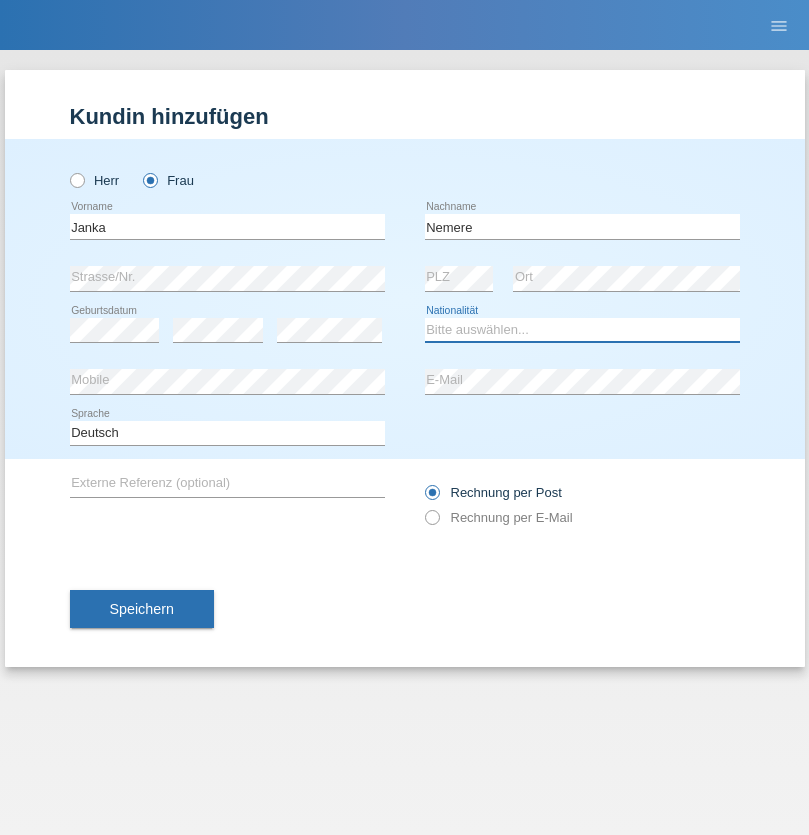 select on "HU" 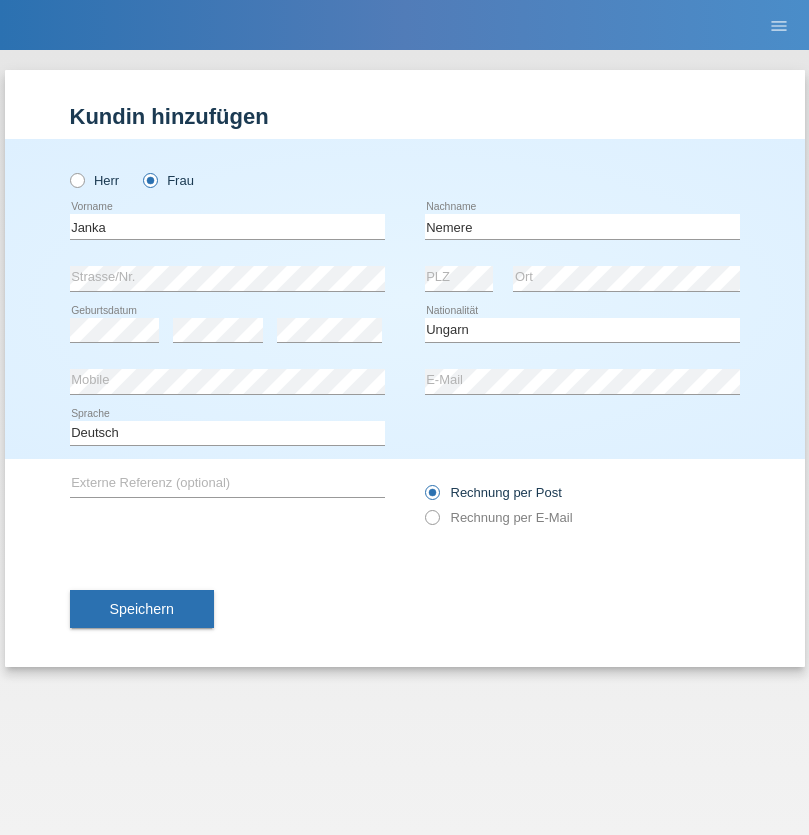 select on "C" 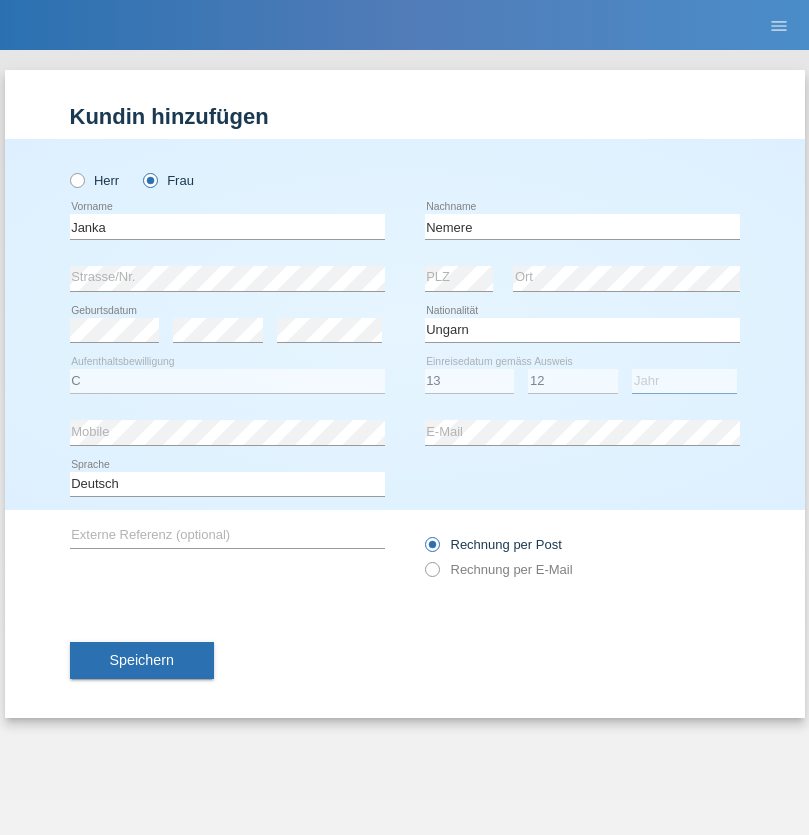 select on "2021" 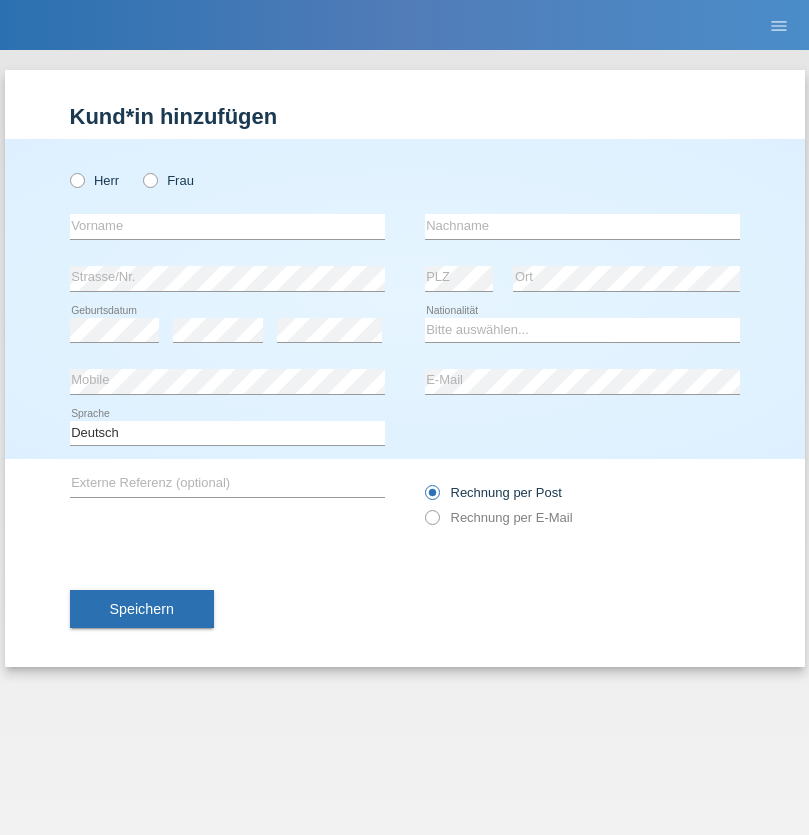 scroll, scrollTop: 0, scrollLeft: 0, axis: both 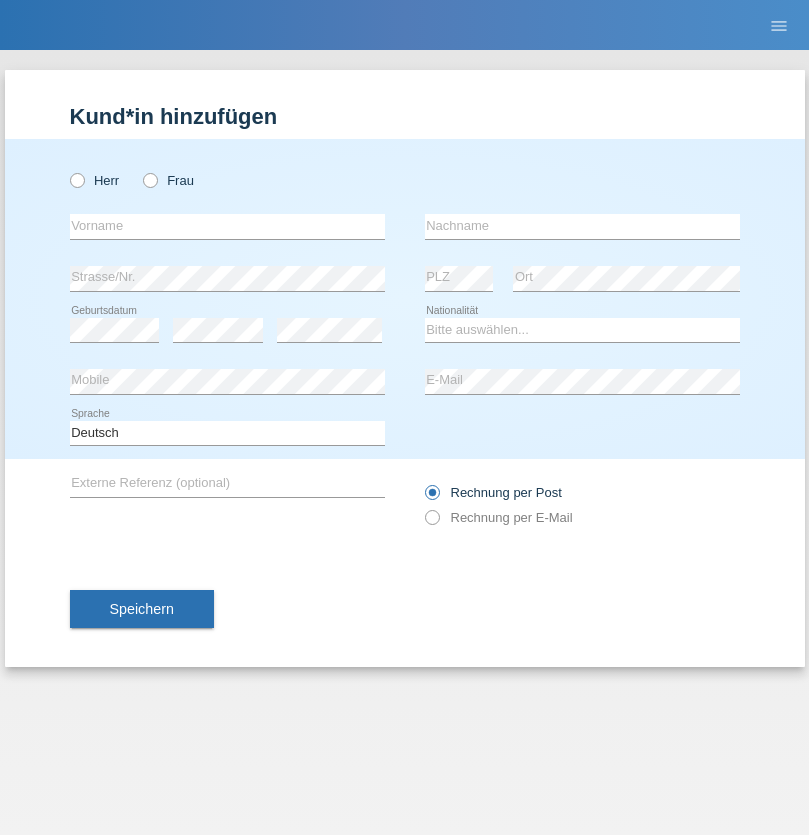 radio on "true" 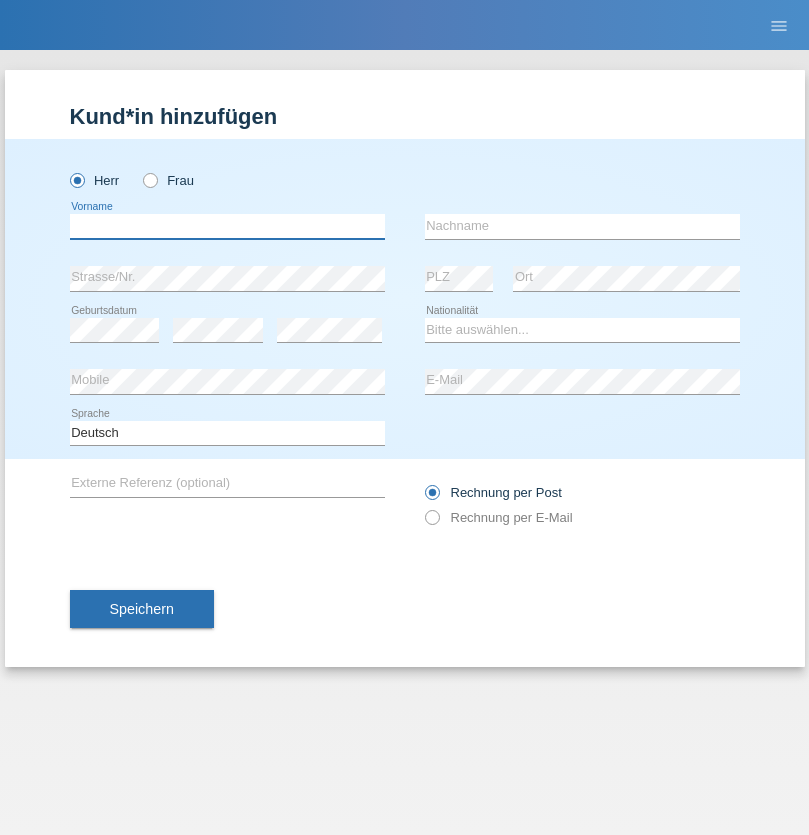 click at bounding box center [227, 226] 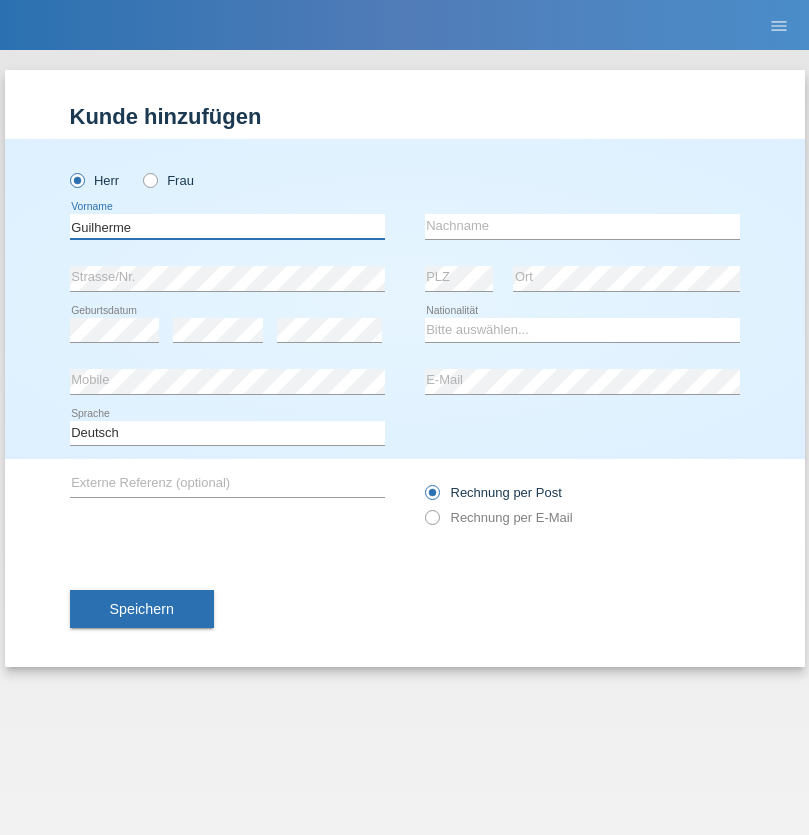 type on "Guilherme" 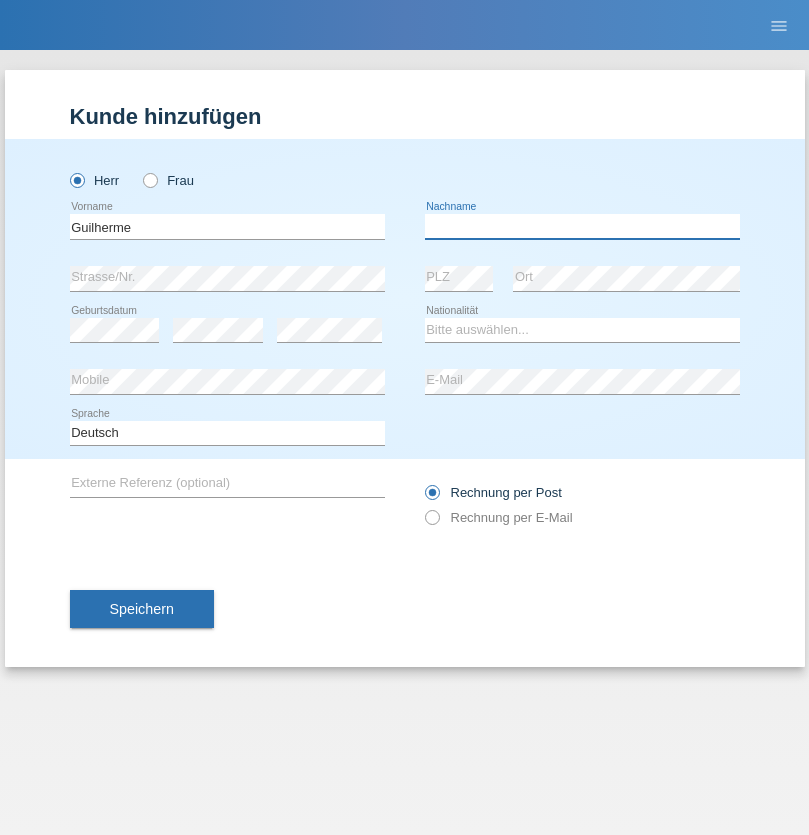 click at bounding box center [582, 226] 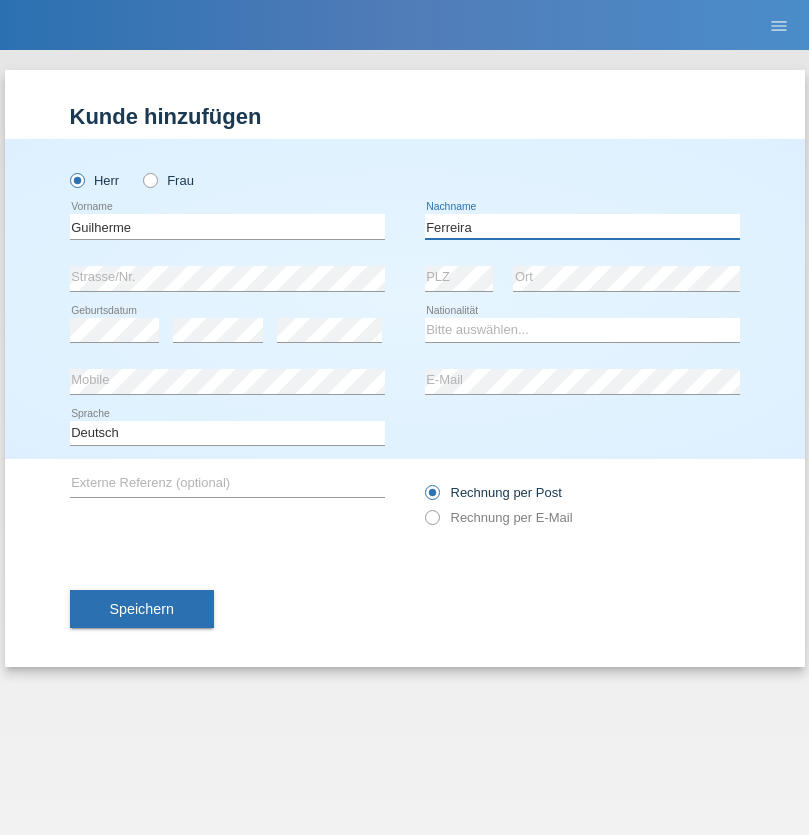 type on "Ferreira" 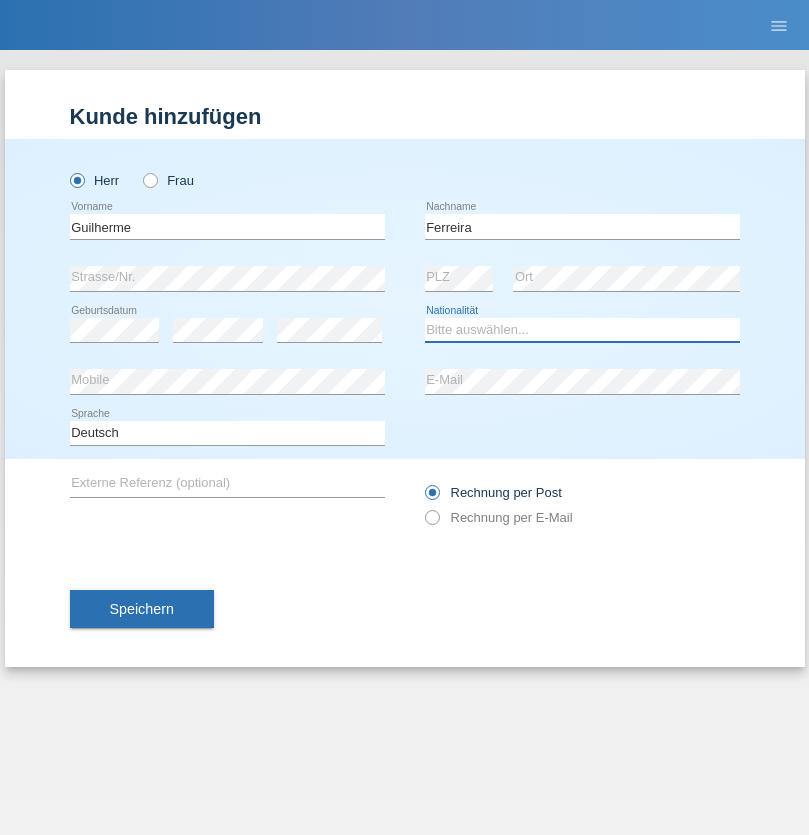 select on "PT" 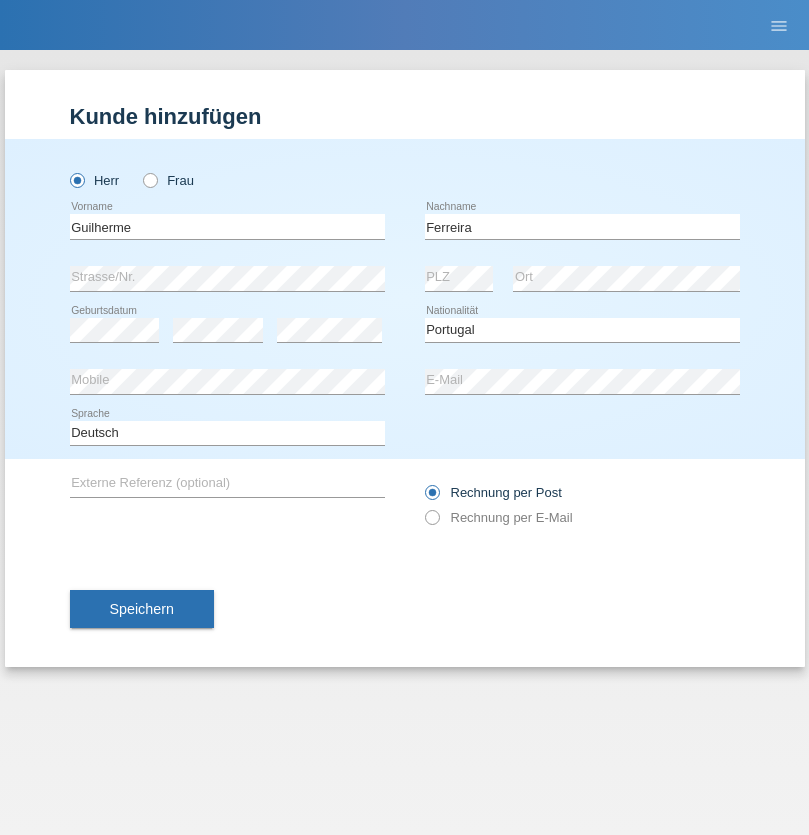 select on "C" 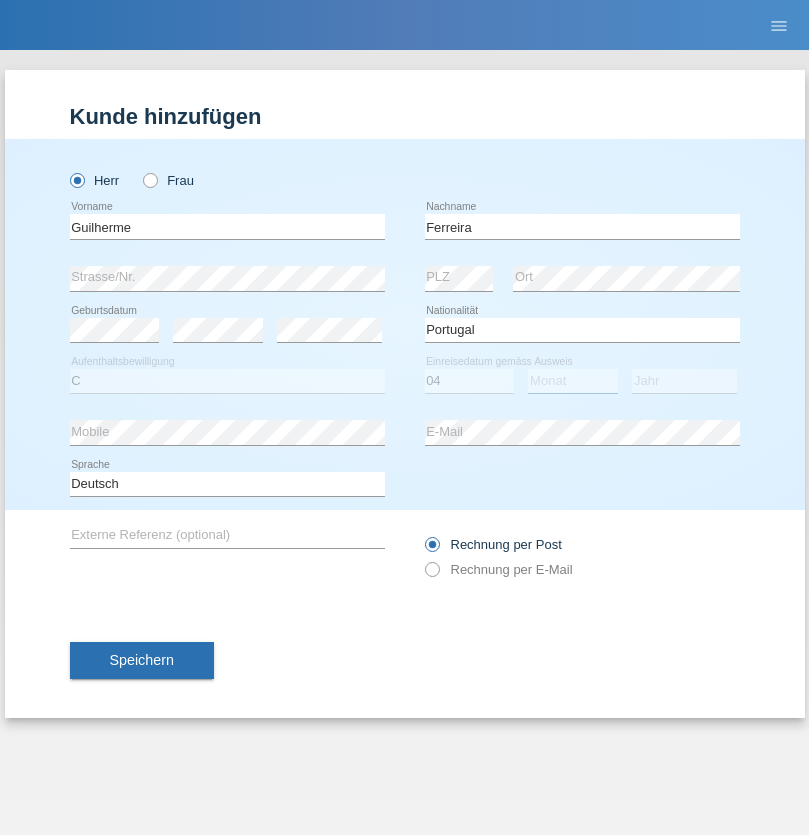 select on "09" 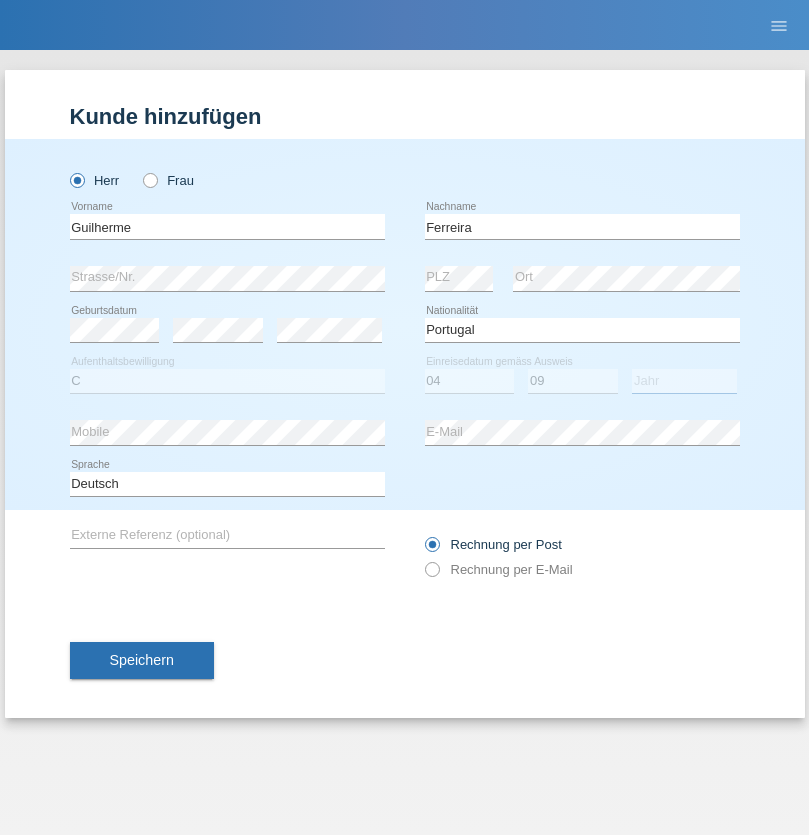 select on "2021" 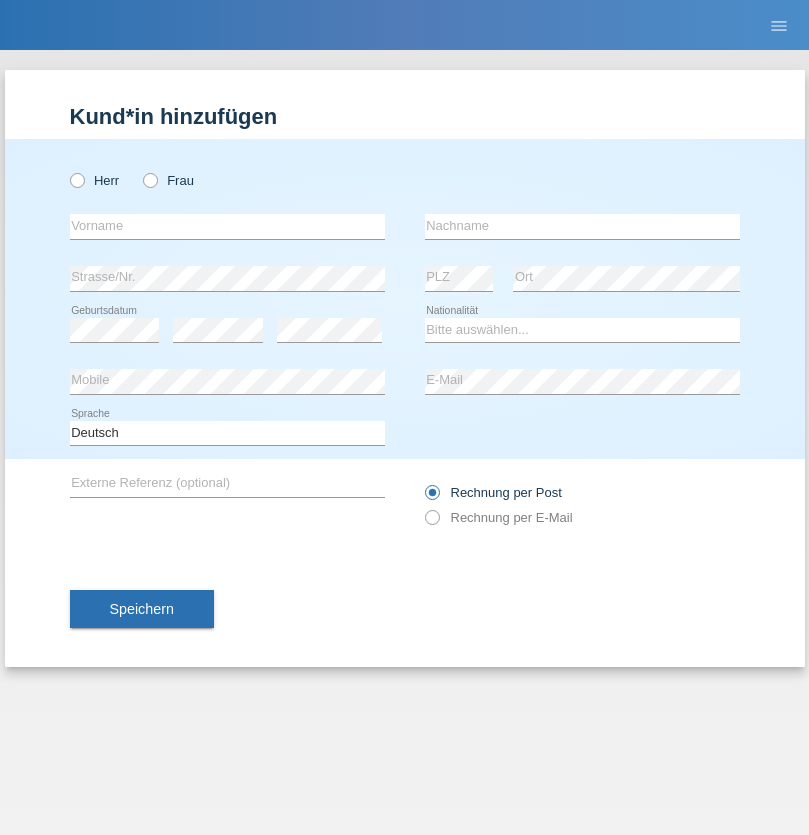 scroll, scrollTop: 0, scrollLeft: 0, axis: both 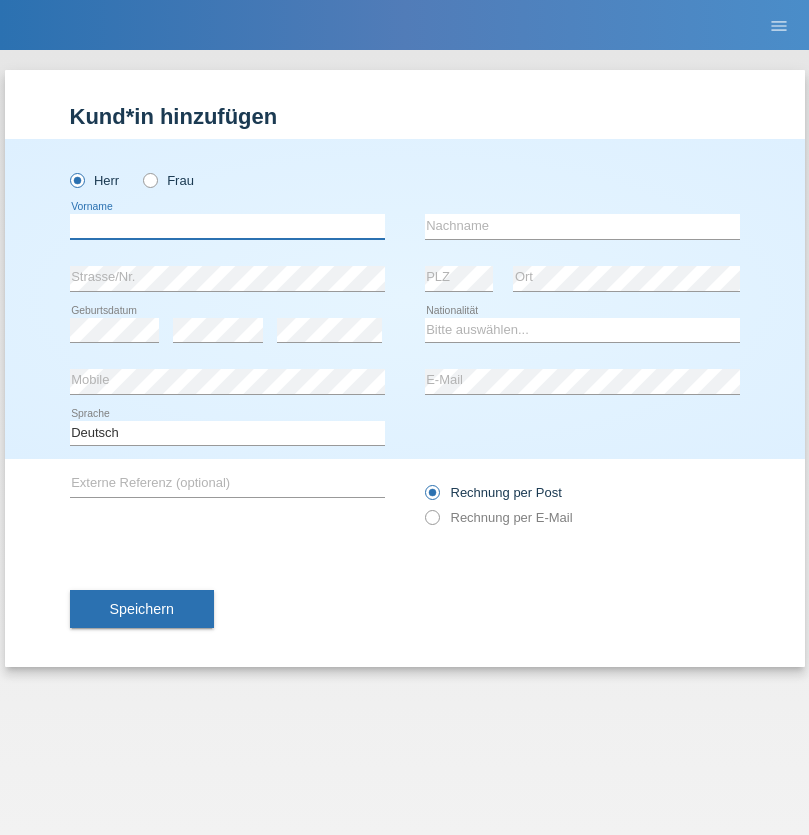 click at bounding box center (227, 226) 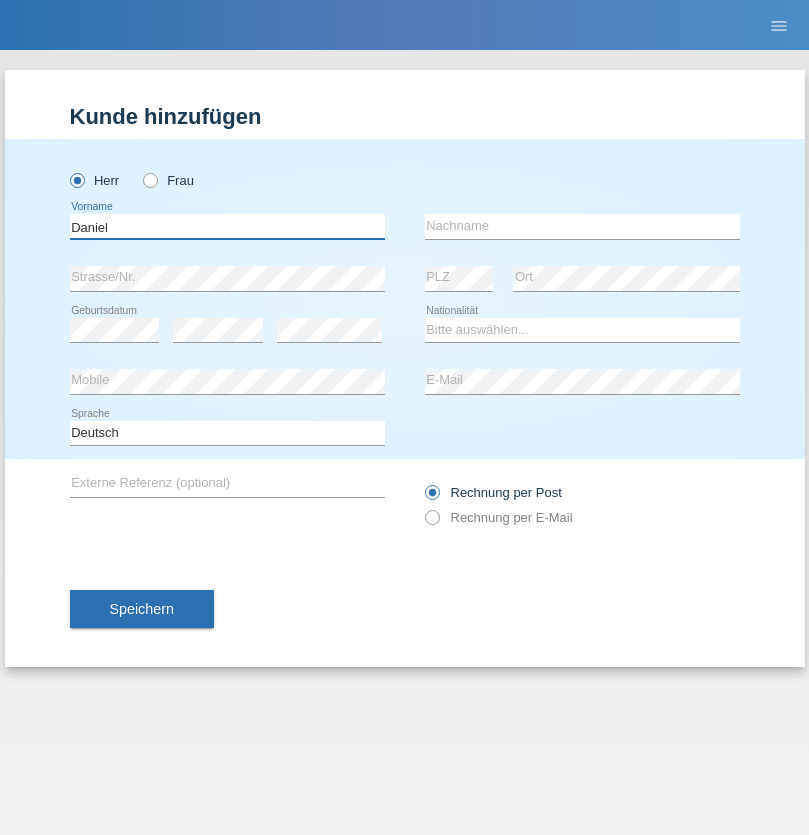 type on "Daniel" 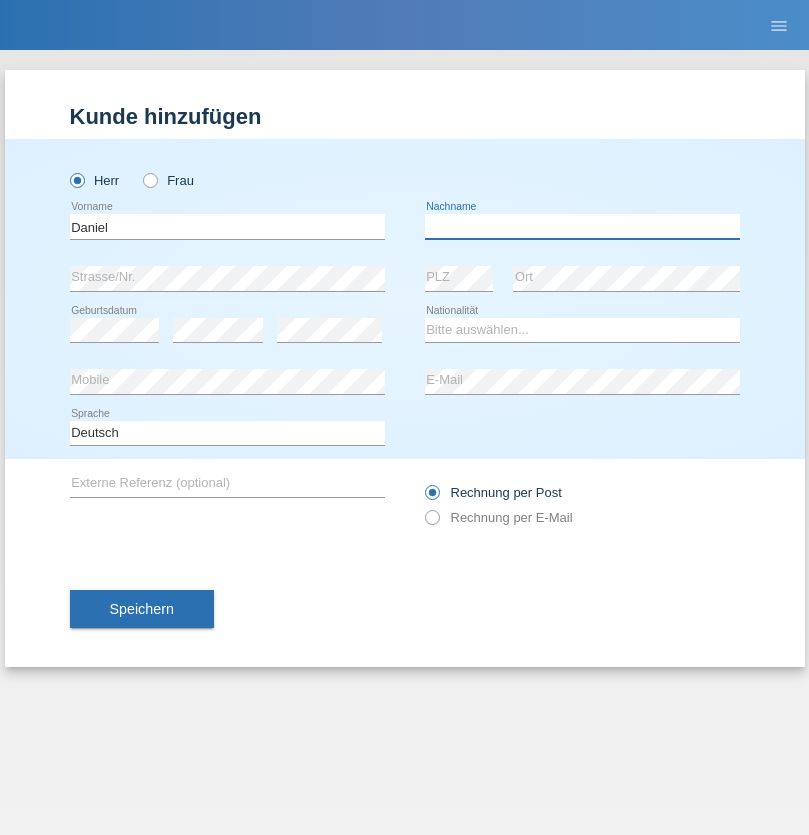 click at bounding box center [582, 226] 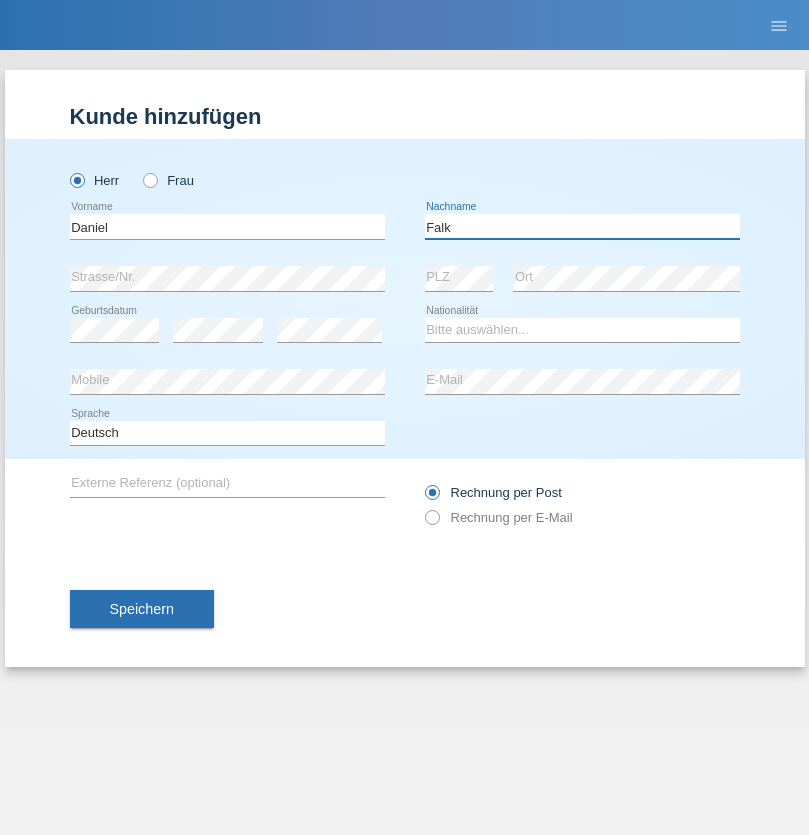 type on "Falk" 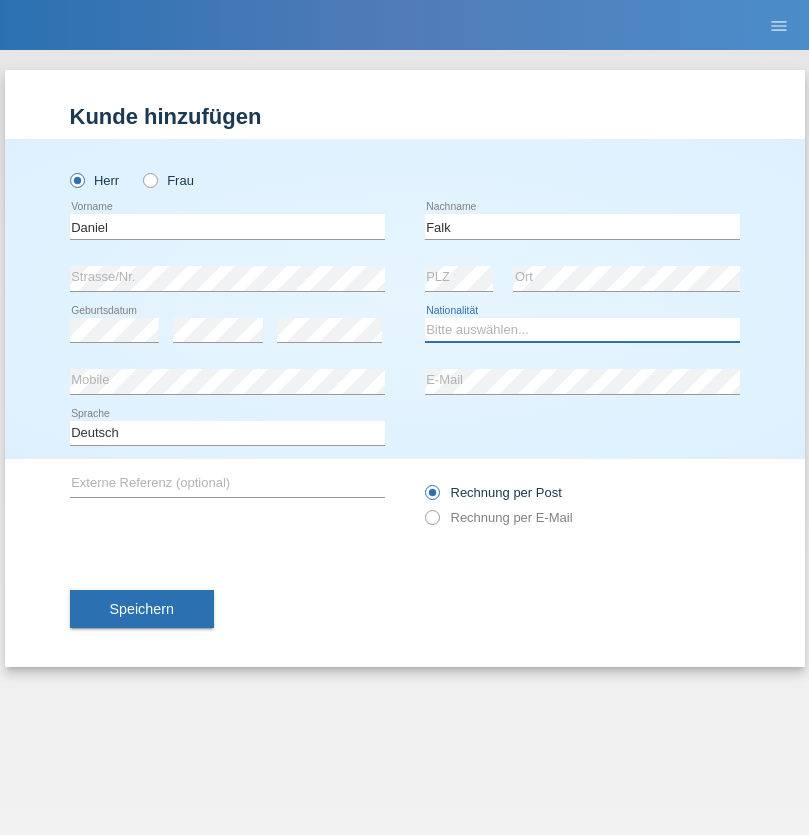 select on "CH" 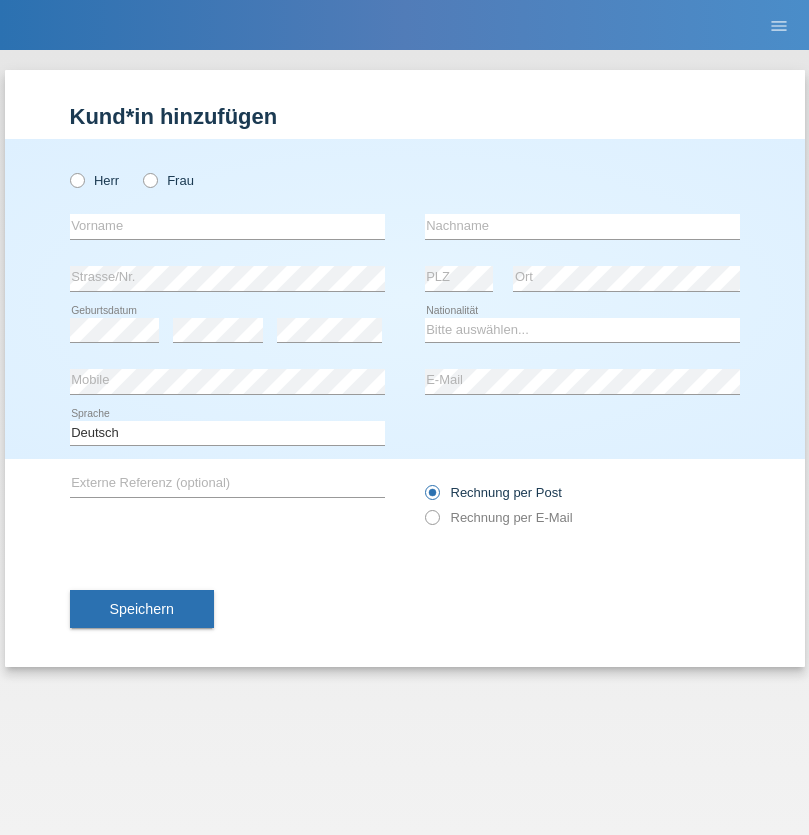 scroll, scrollTop: 0, scrollLeft: 0, axis: both 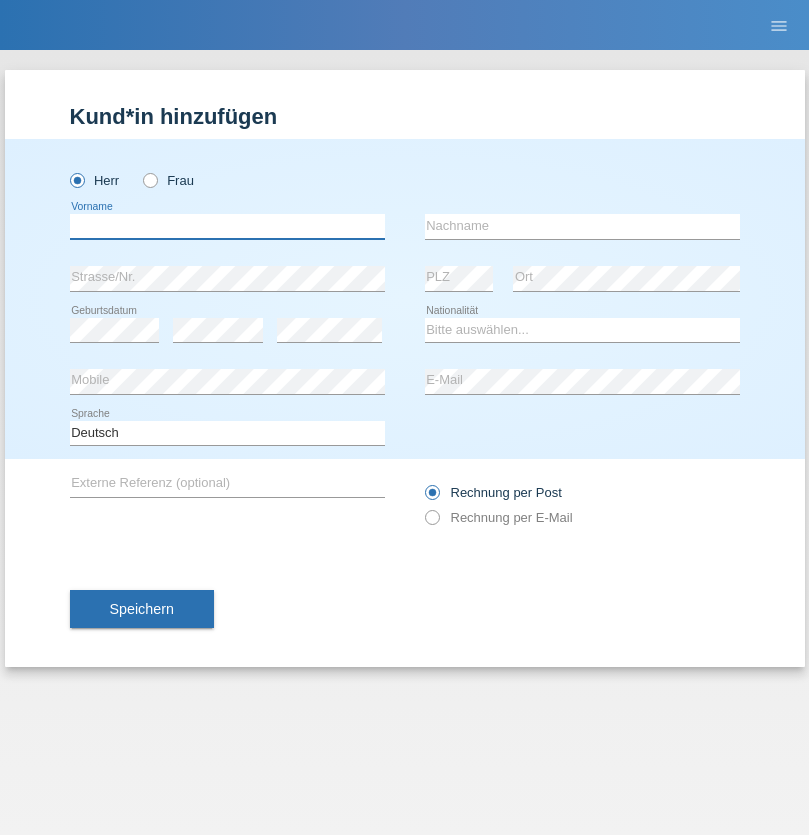 click at bounding box center [227, 226] 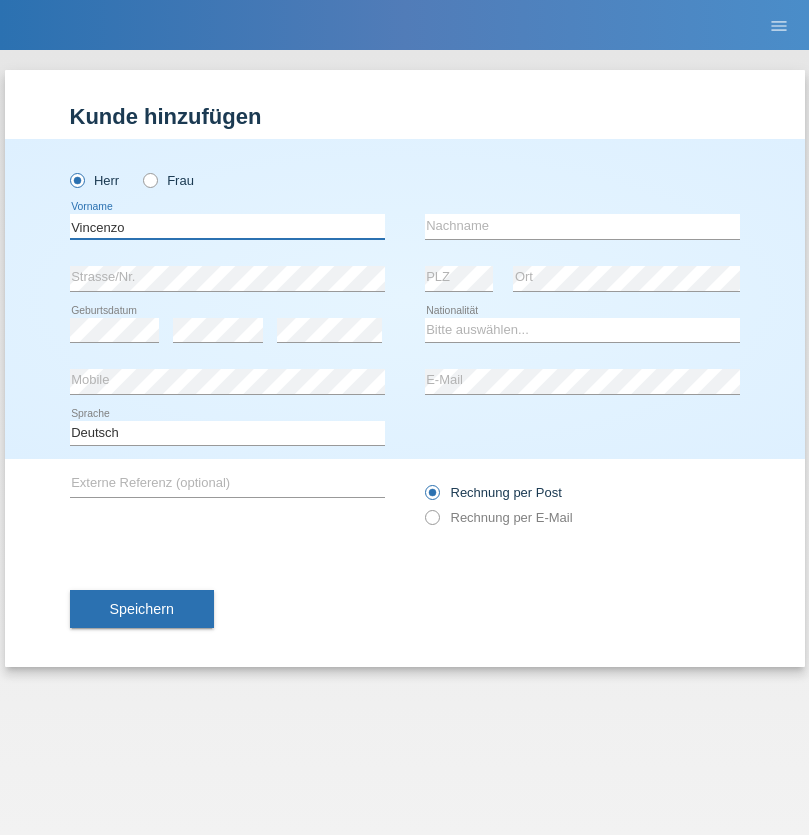 type on "Vincenzo" 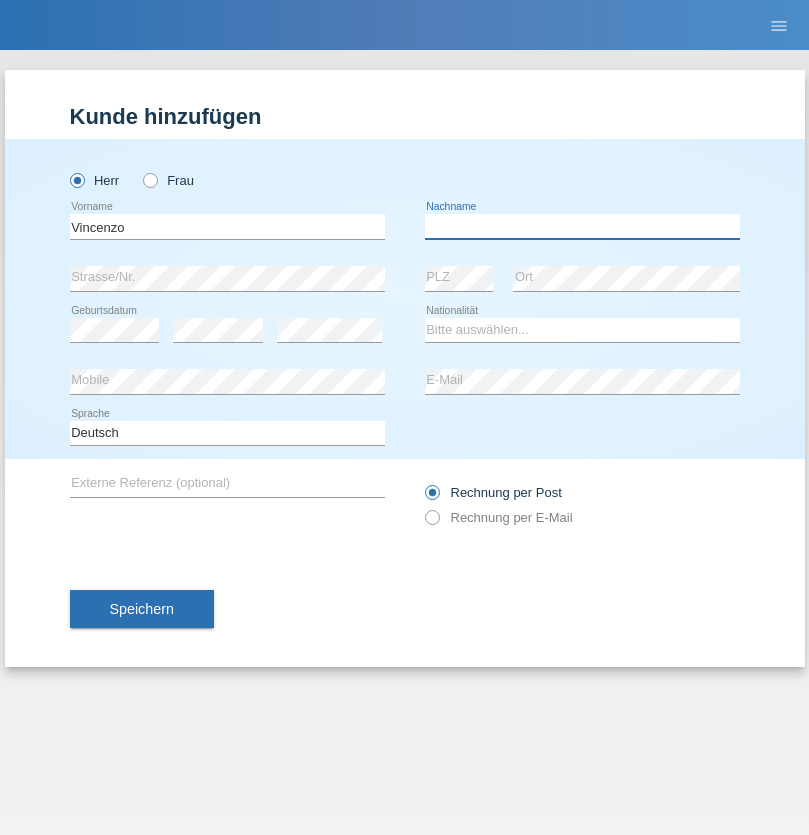 click at bounding box center (582, 226) 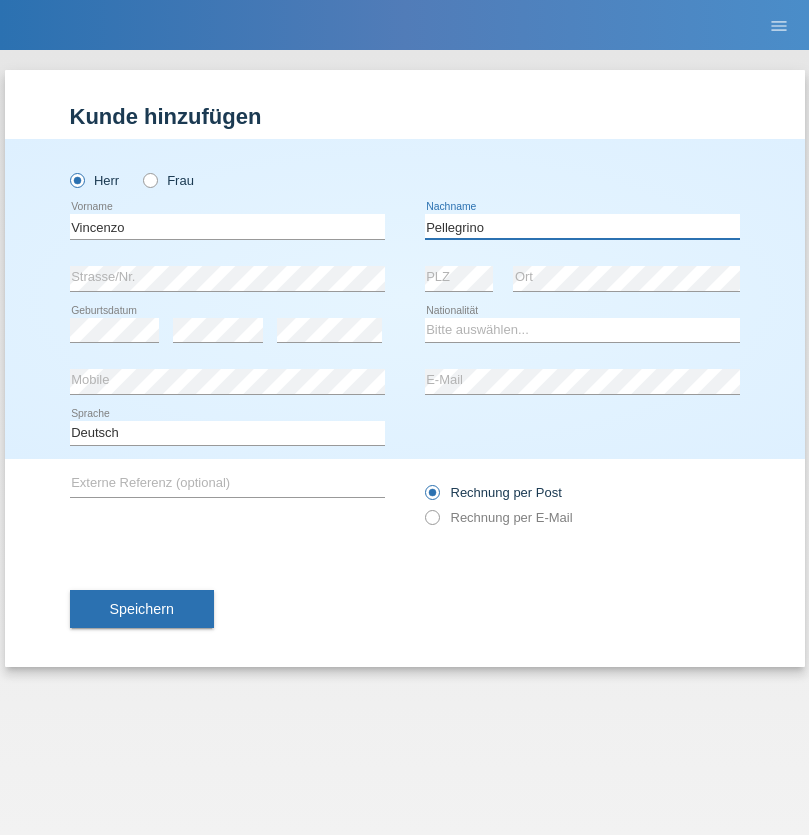 type on "Pellegrino" 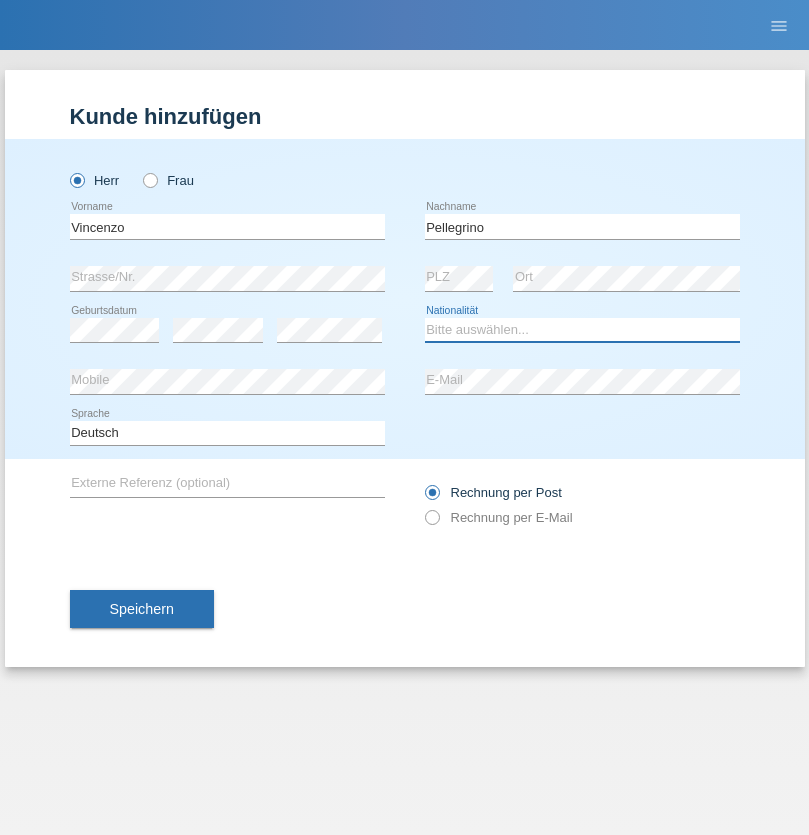 select on "IT" 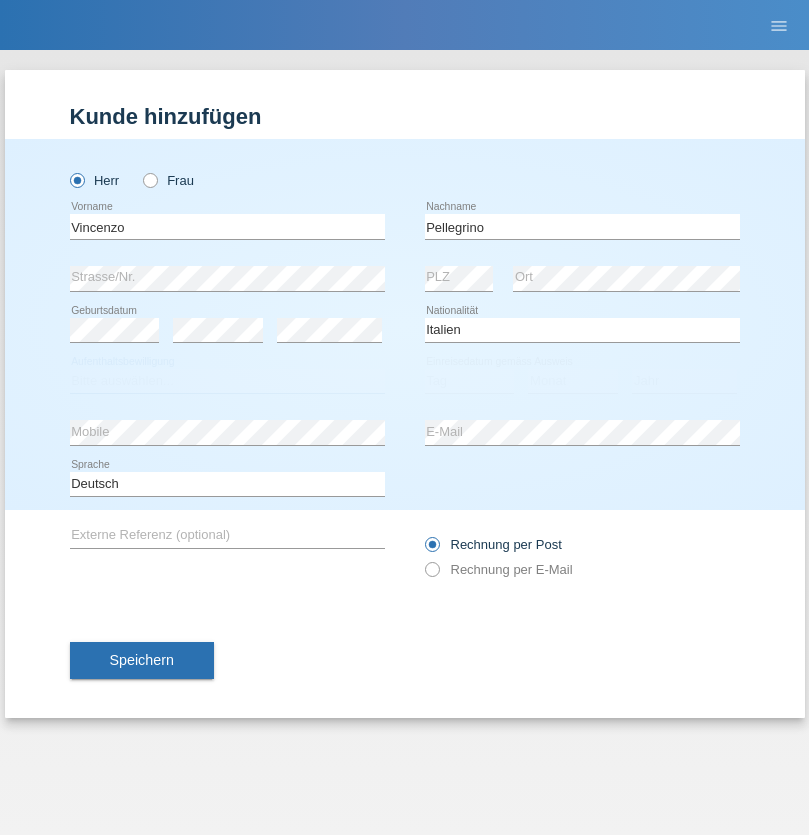 select on "C" 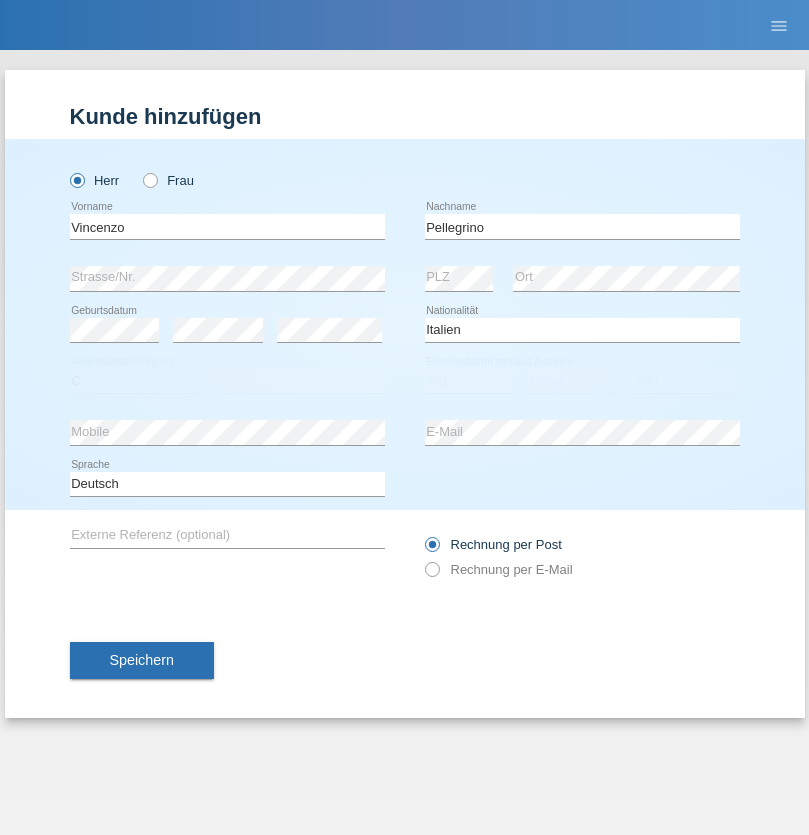 select on "07" 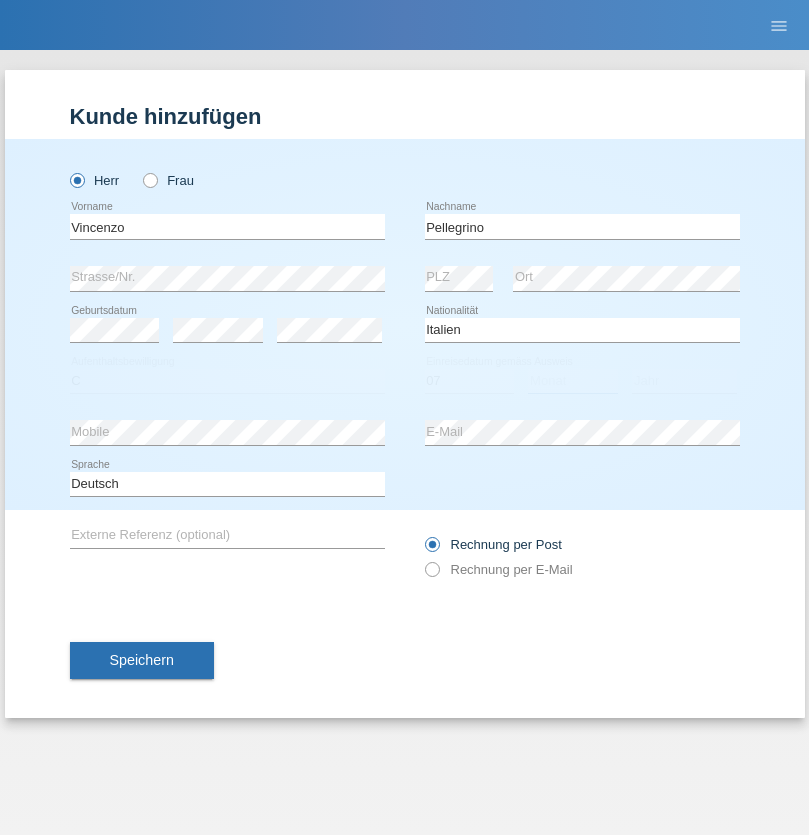 select on "07" 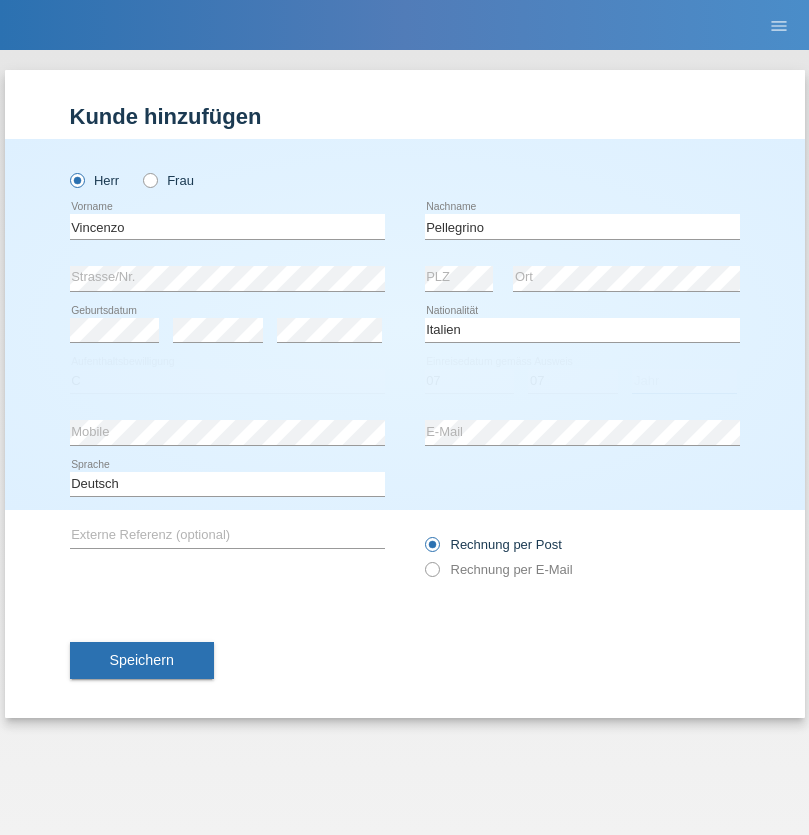 select on "2021" 